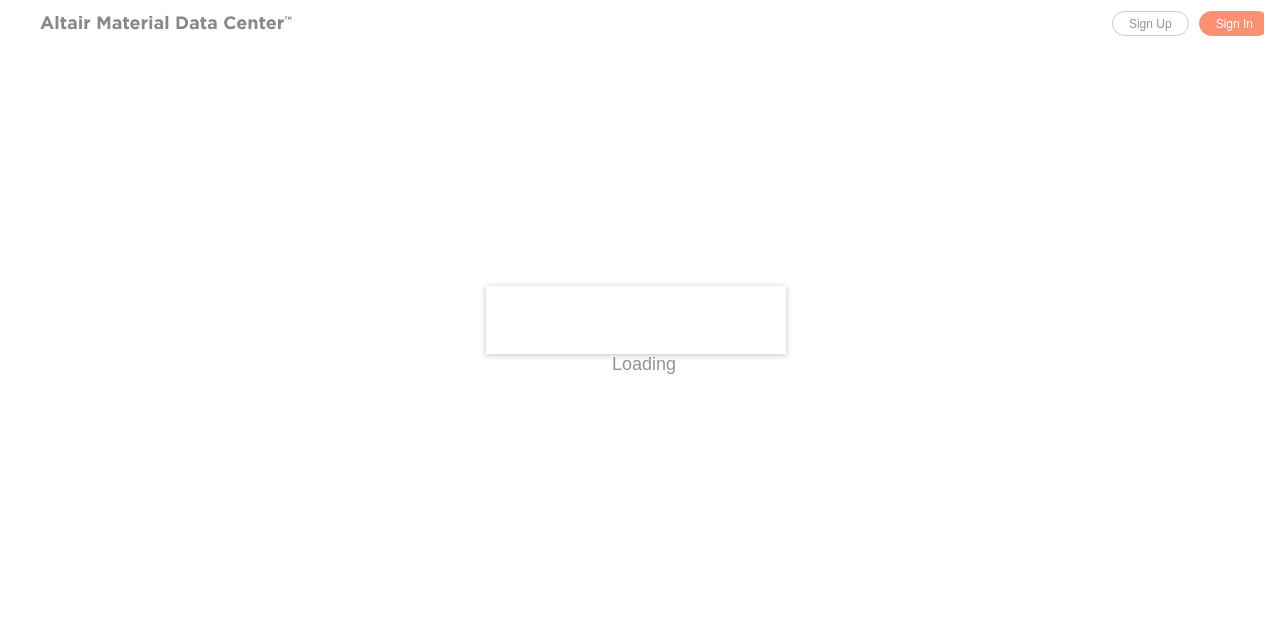 scroll, scrollTop: 0, scrollLeft: 0, axis: both 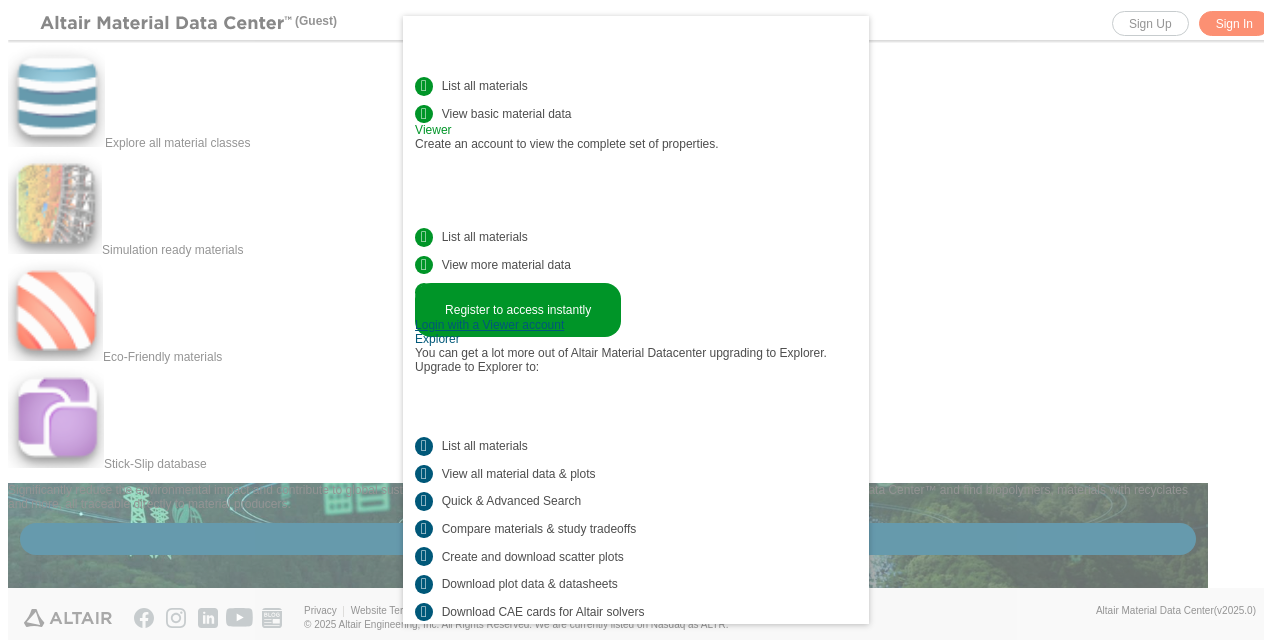 click on "Request a quote" at bounding box center [489, 757] 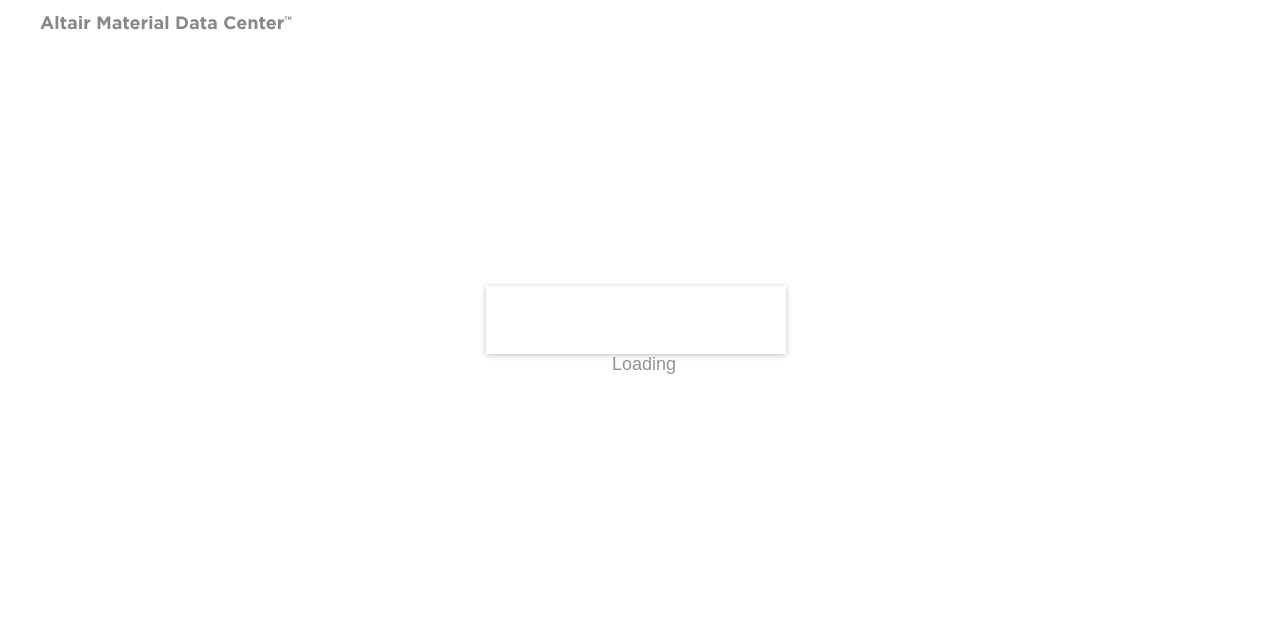 scroll, scrollTop: 0, scrollLeft: 0, axis: both 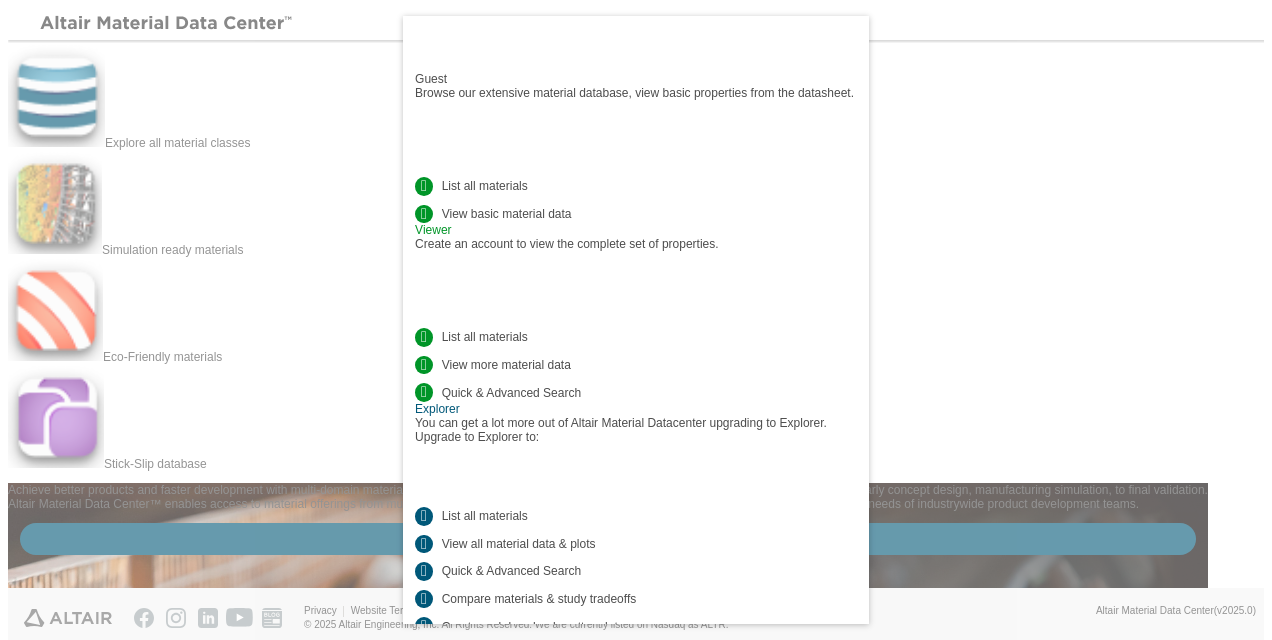 click at bounding box center (849, 28) 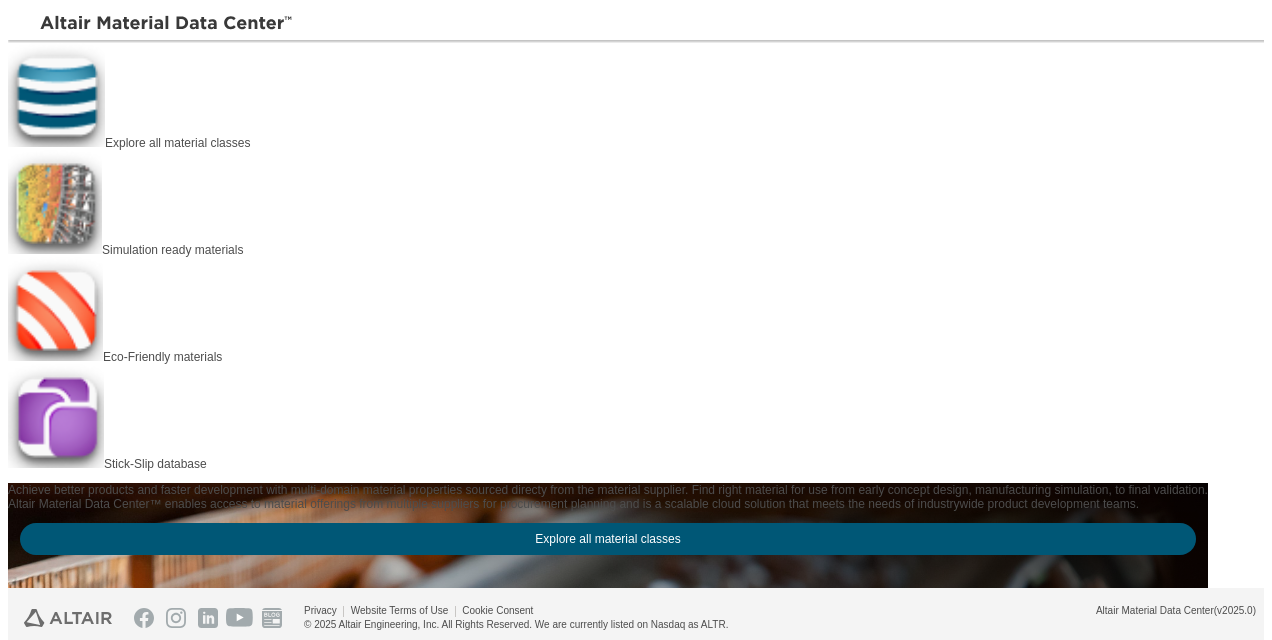click on "Explore all material classes" at bounding box center [177, 143] 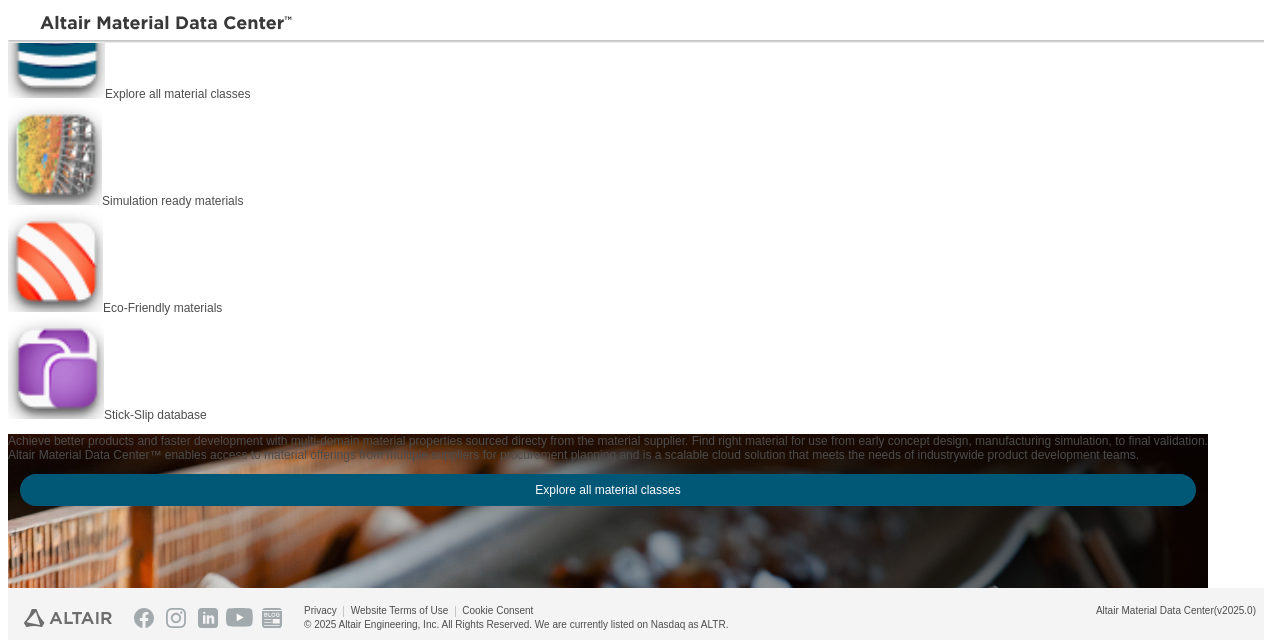 scroll, scrollTop: 200, scrollLeft: 0, axis: vertical 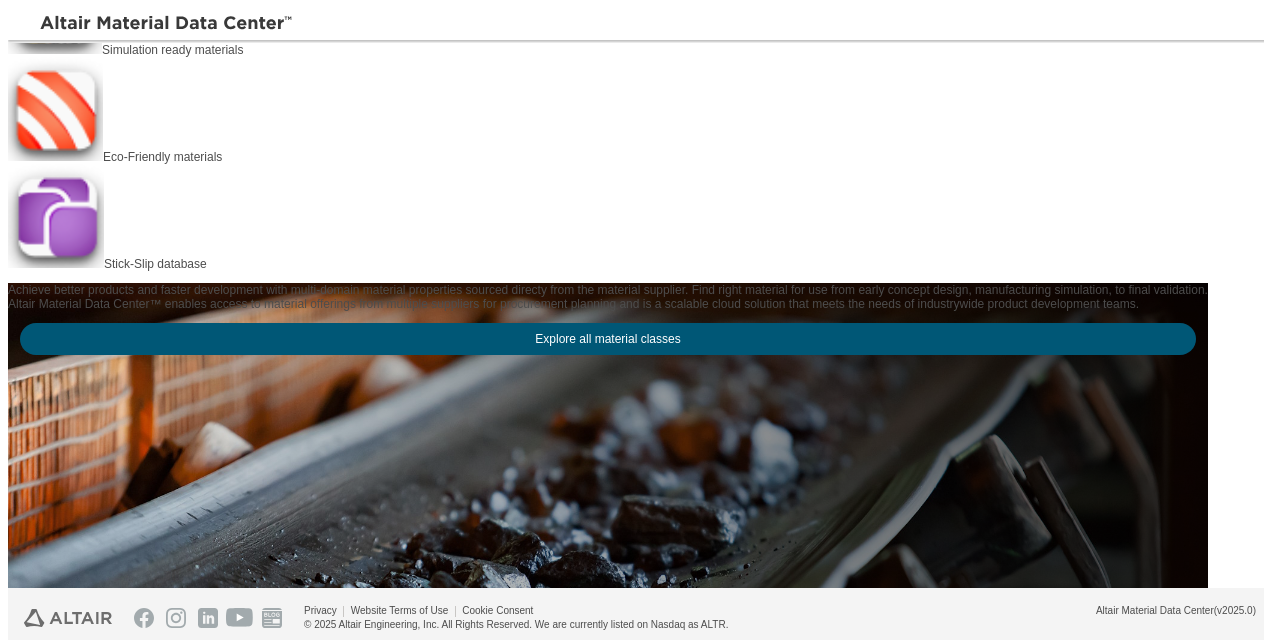 click at bounding box center [620, 635] 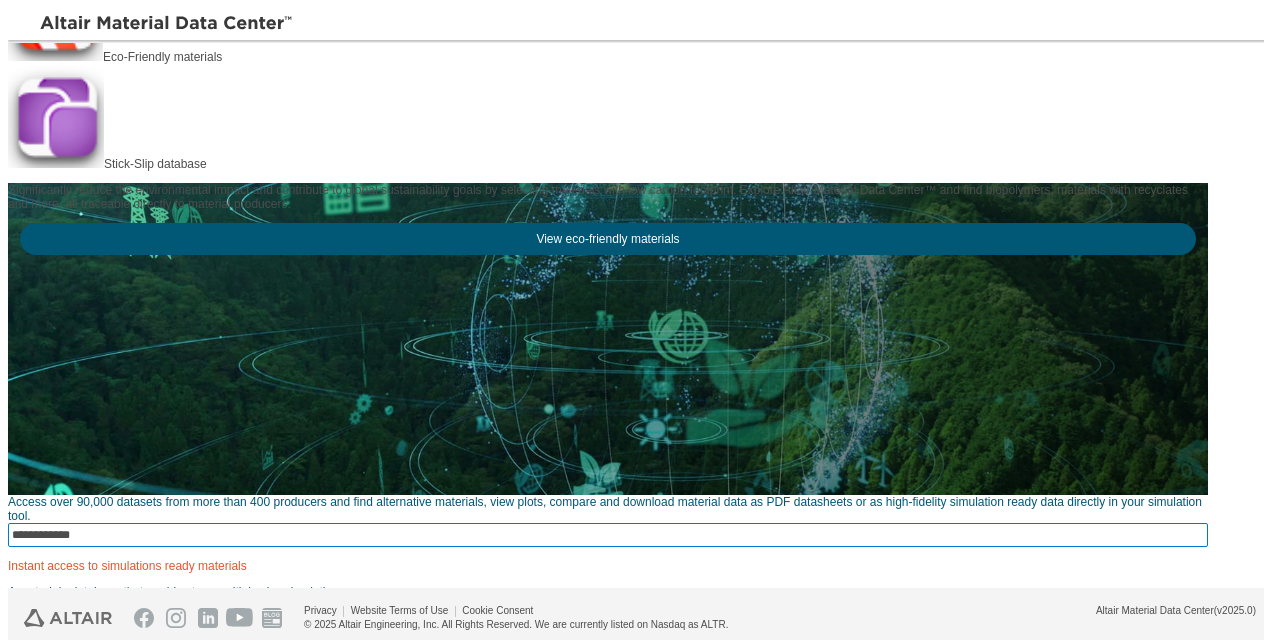scroll, scrollTop: 463, scrollLeft: 0, axis: vertical 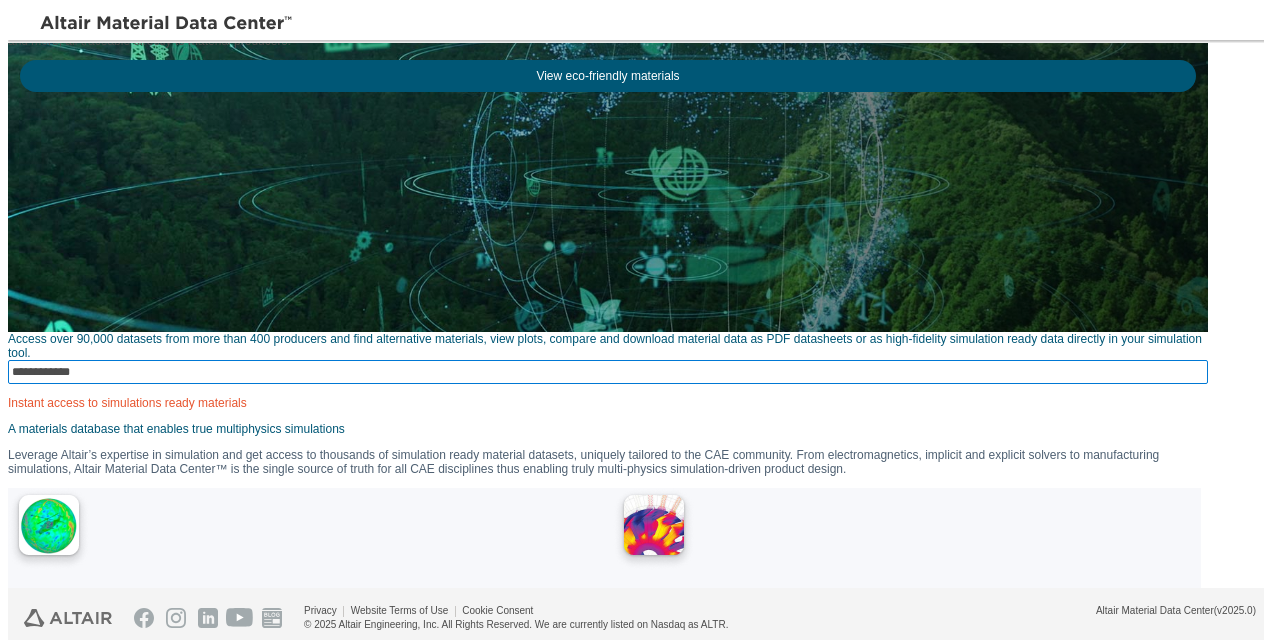 click at bounding box center (610, 372) 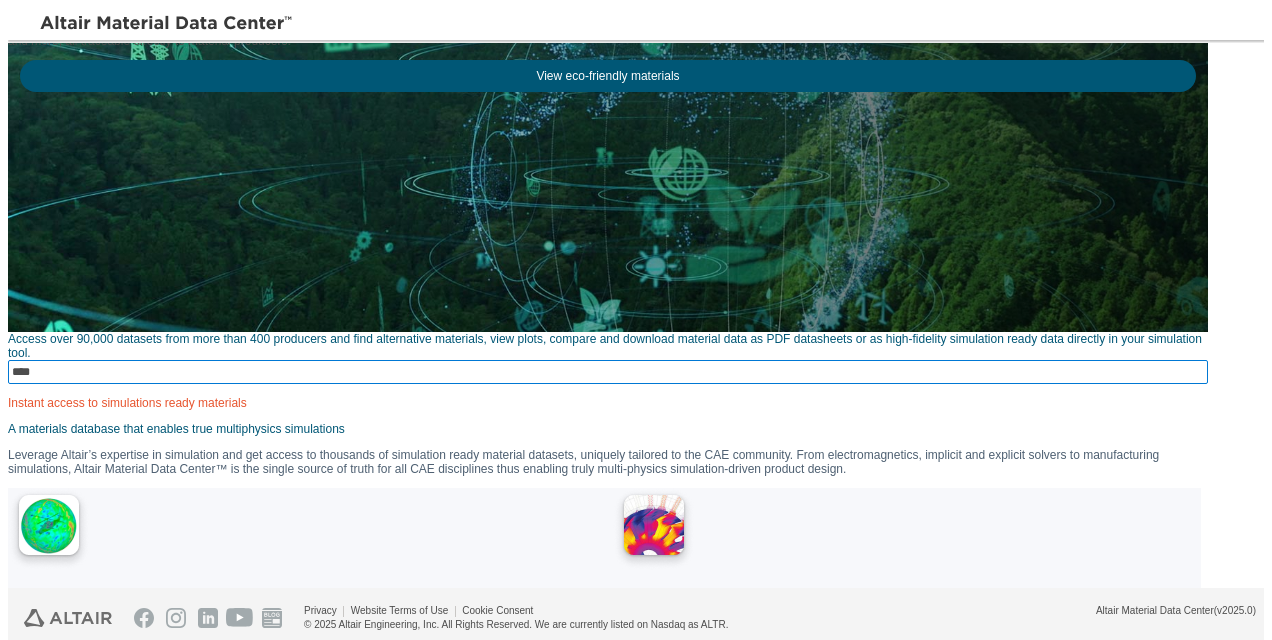 type on "*****" 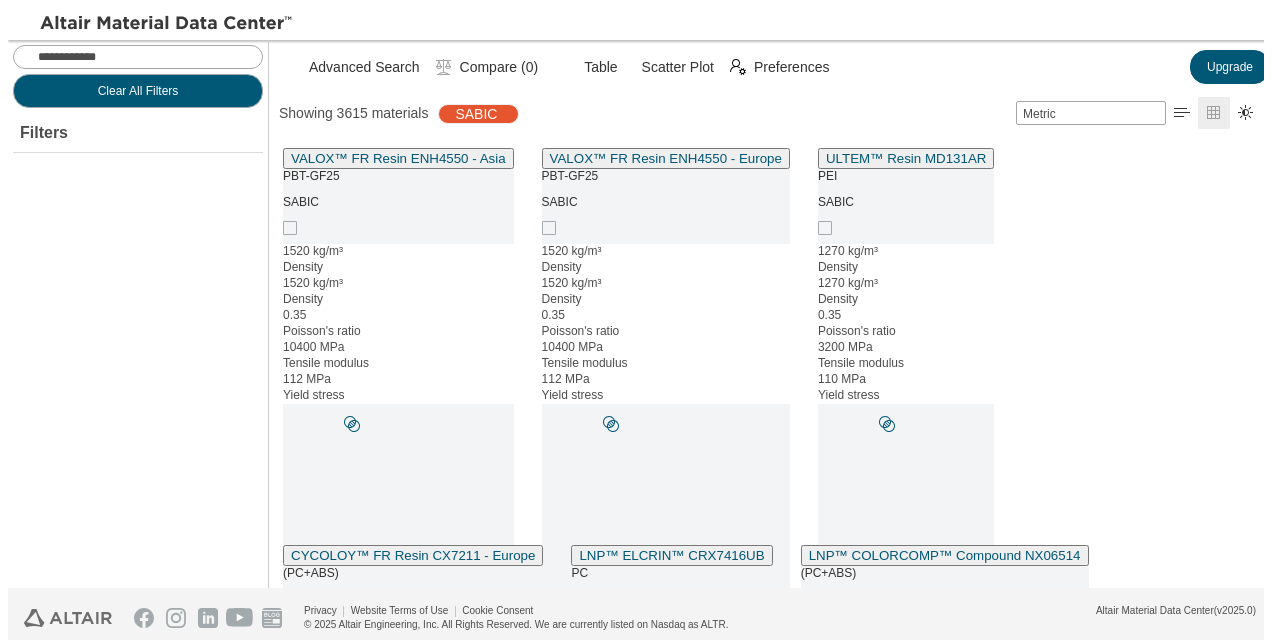 scroll, scrollTop: 16, scrollLeft: 16, axis: both 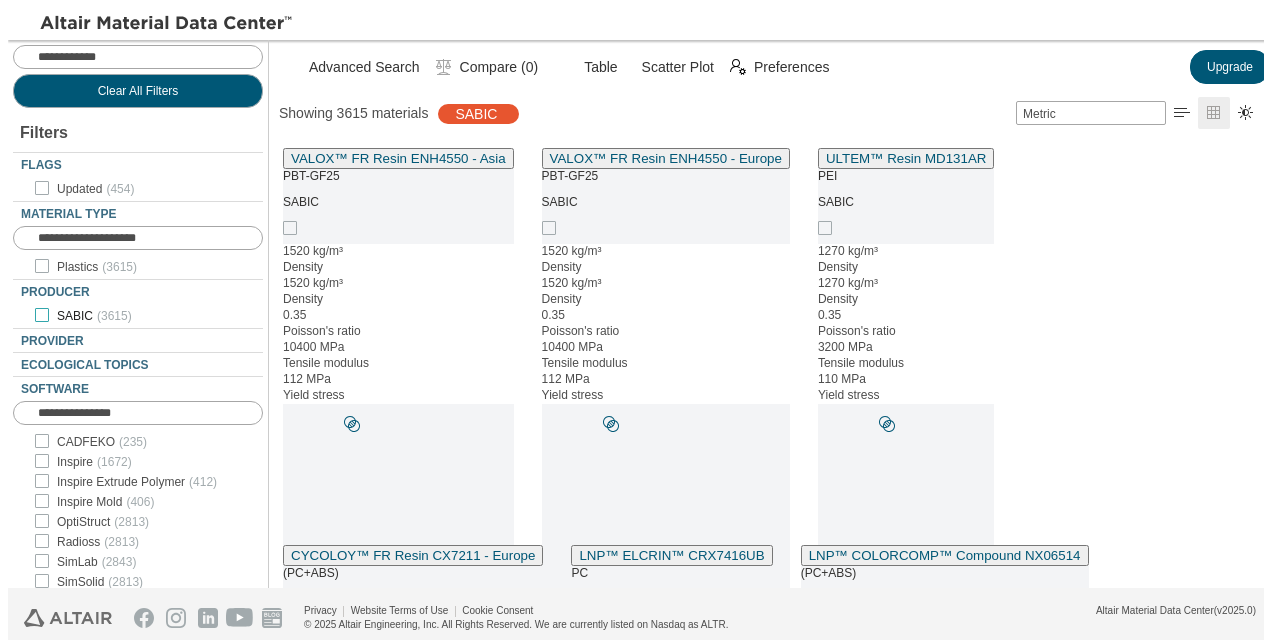 click on "SABIC ( 3615 )" at bounding box center [94, 316] 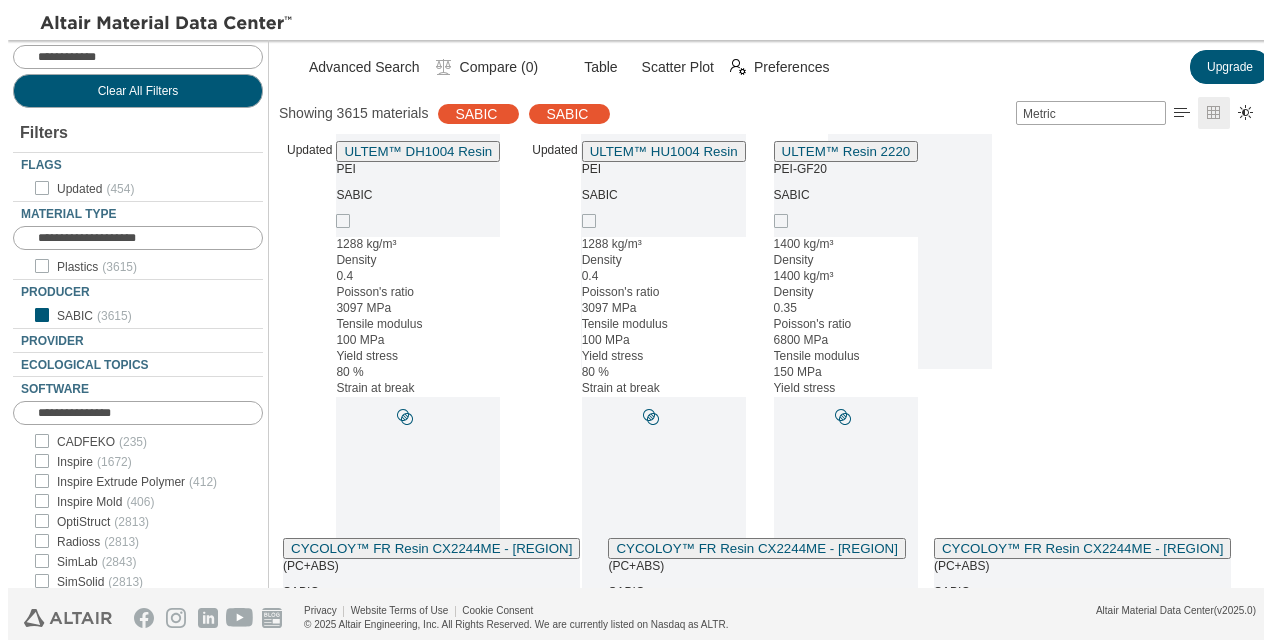 scroll, scrollTop: 16300, scrollLeft: 0, axis: vertical 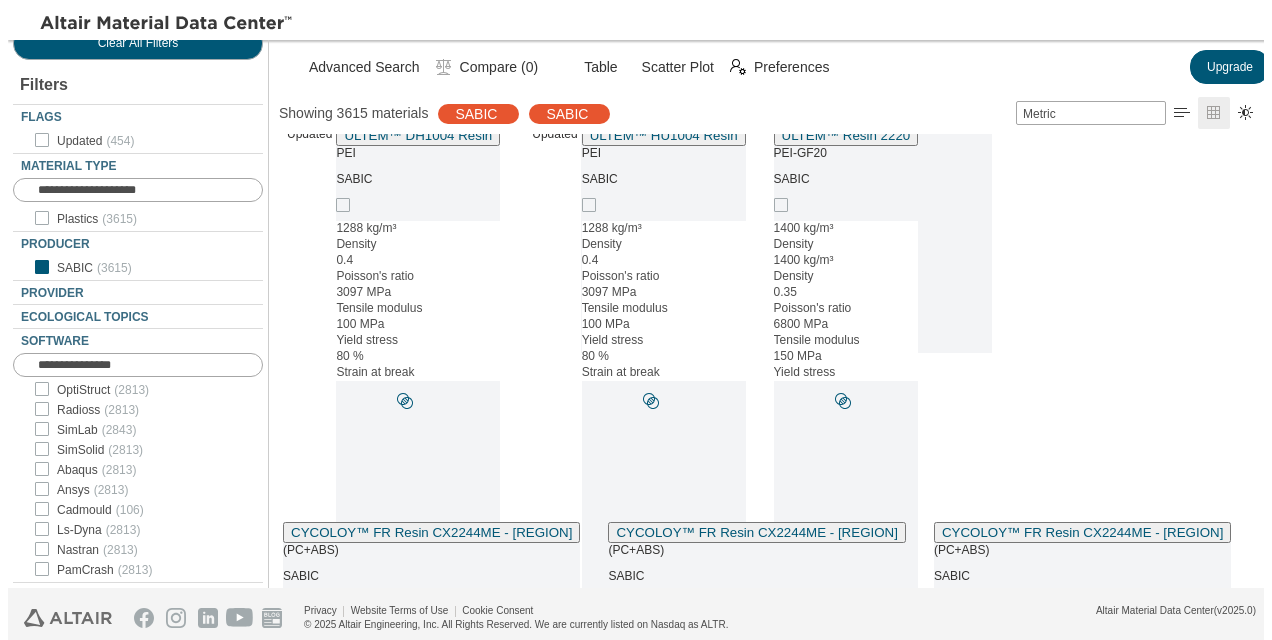 click at bounding box center [21, 530] 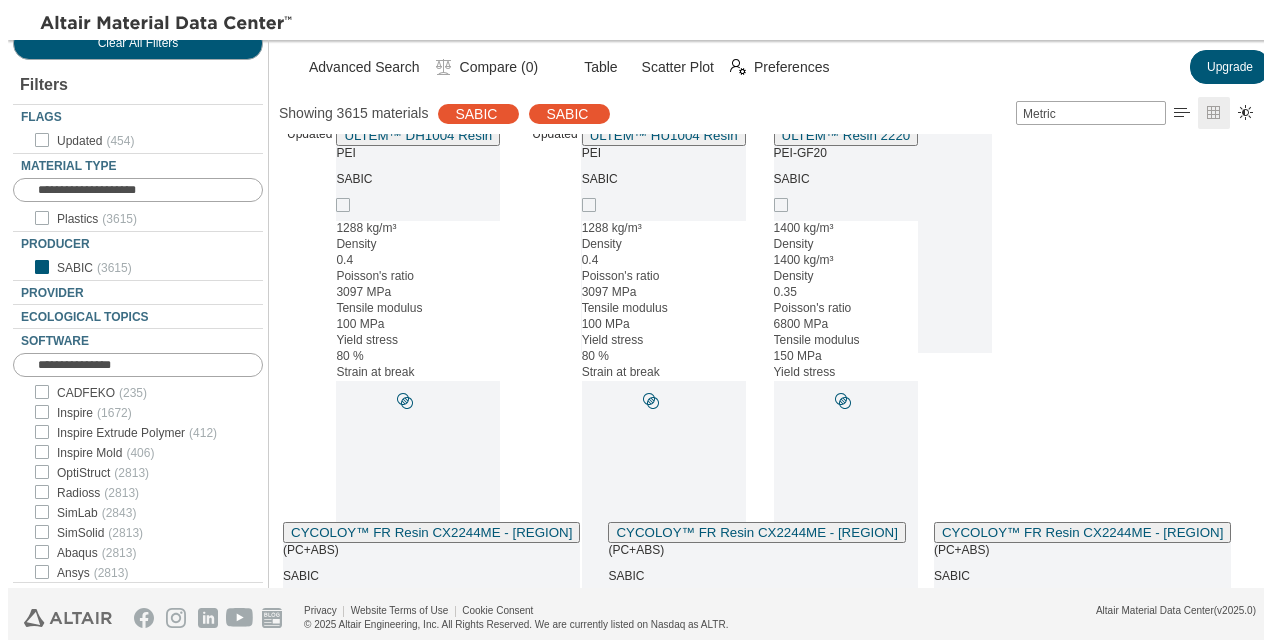 scroll, scrollTop: 0, scrollLeft: 0, axis: both 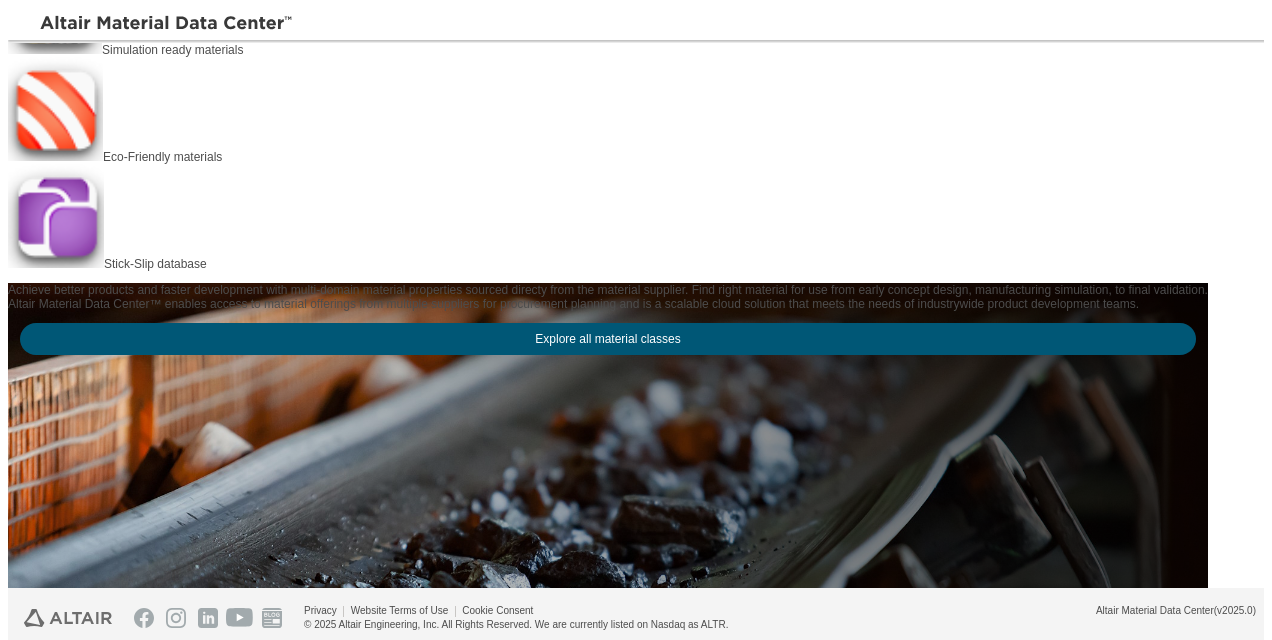 click on "Explore all material classes Simulation ready materials Eco-Friendly materials Stick-Slip database Achieve better products and faster development with multi-domain material properties sourced directy from the material supplier. Find right material for use from early concept design, manufacturing simulation, to final validation. Altair Material Data Center™ enables access to material offerings from multiple suppliers for procurement planning and is a scalable cloud solution that meets the needs of industrywide product development teams. Explore all material classes Access over 90,000 datasets from more than 400 producers and find alternative materials, view plots, compare and download material data as PDF datasheets or as high-fidelity simulation ready data directly in your simulation tool. Instant access to simulations ready materials A materials database that enables true multiphysics simulations High frequency electromagnetics Low frequency electromagnetics Structural analyses Crash analyses 3D printing" at bounding box center [644, 316] 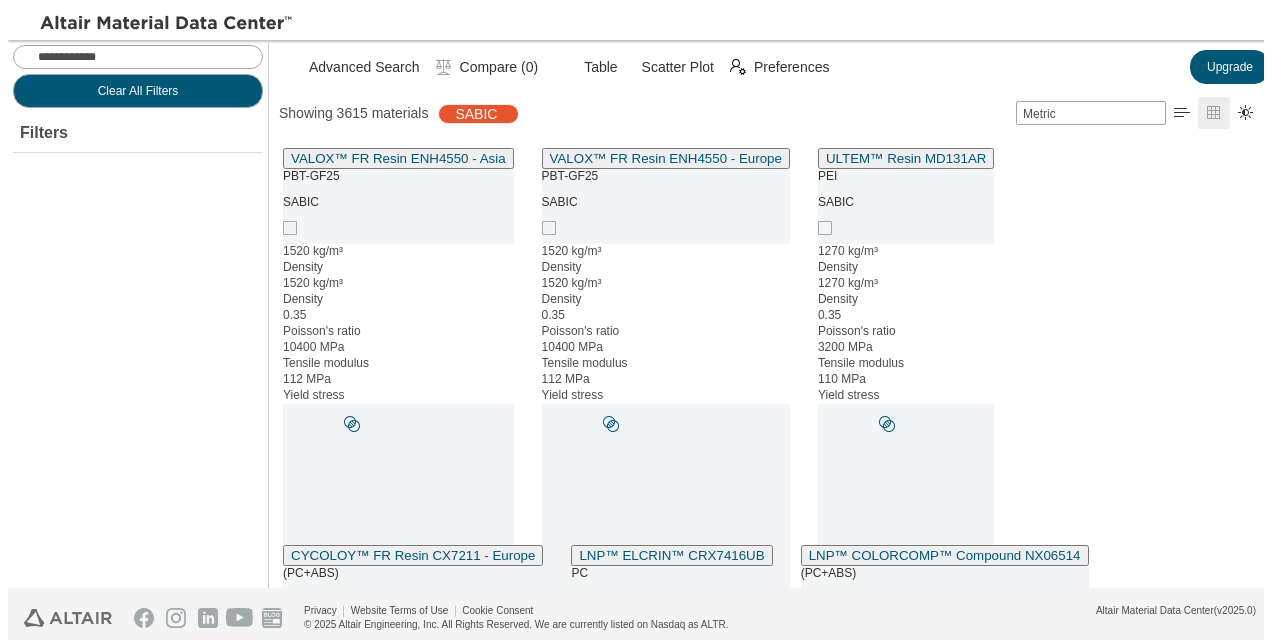 scroll, scrollTop: 16, scrollLeft: 16, axis: both 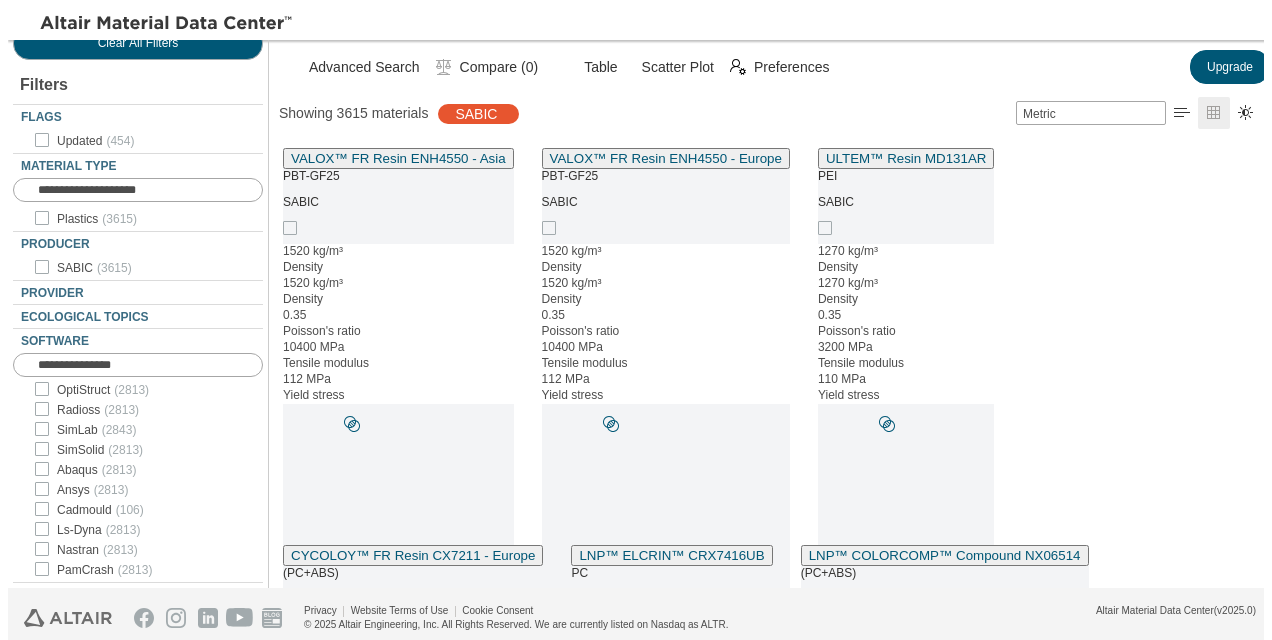 click at bounding box center [21, 530] 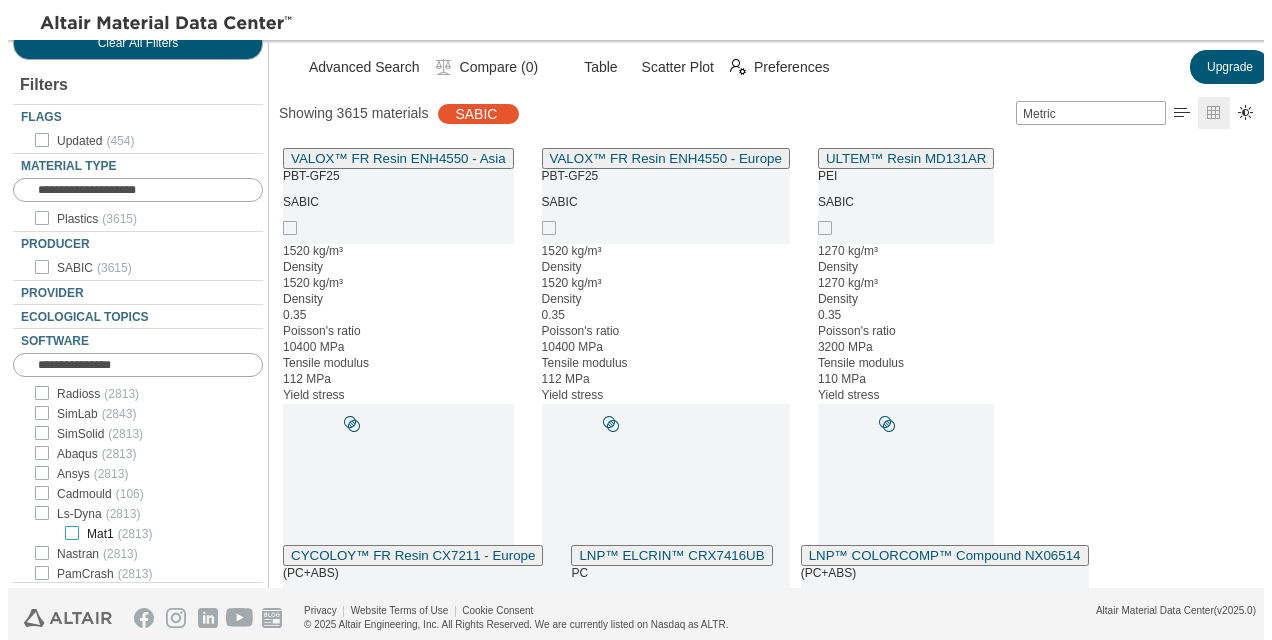 click on "Mat1 ( 2813 )" at bounding box center [119, 534] 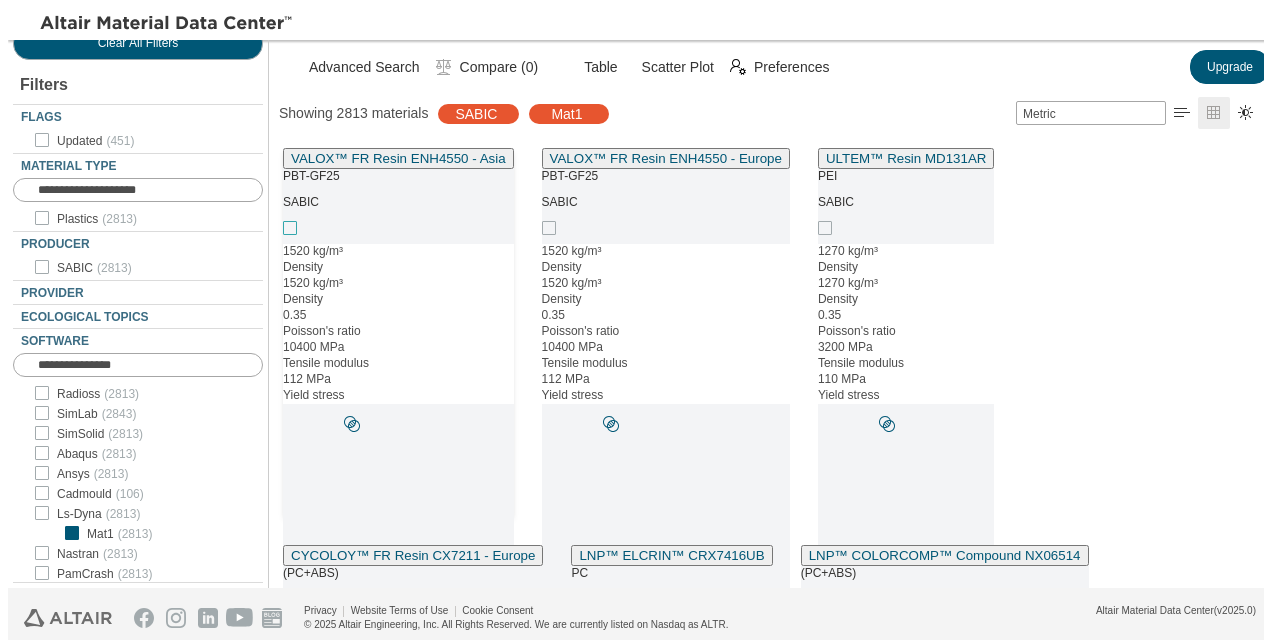 click at bounding box center [290, 228] 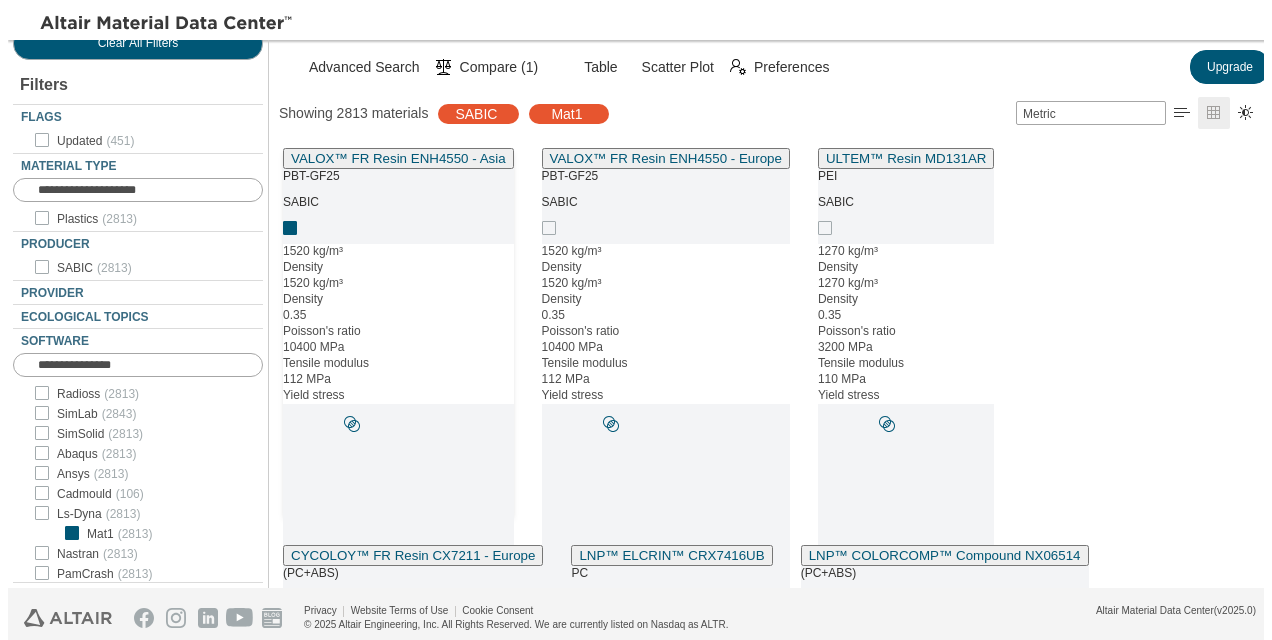 click on "VALOX™ FR Resin ENH4550 - Asia" at bounding box center [398, 158] 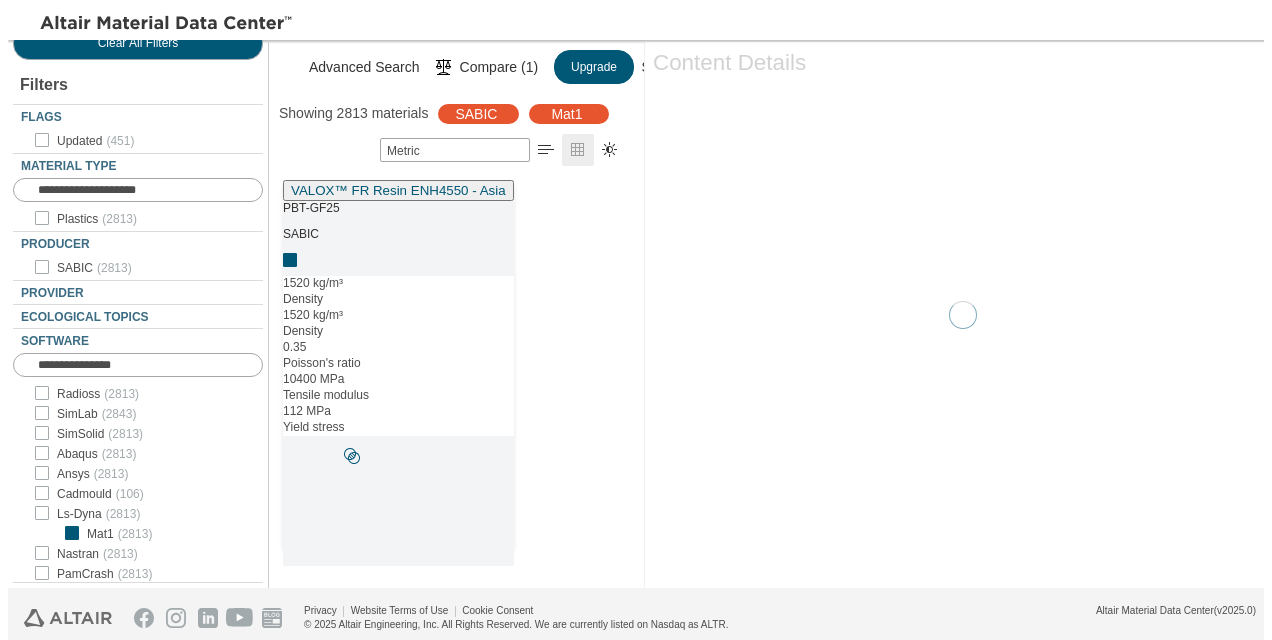 scroll, scrollTop: 384, scrollLeft: 360, axis: both 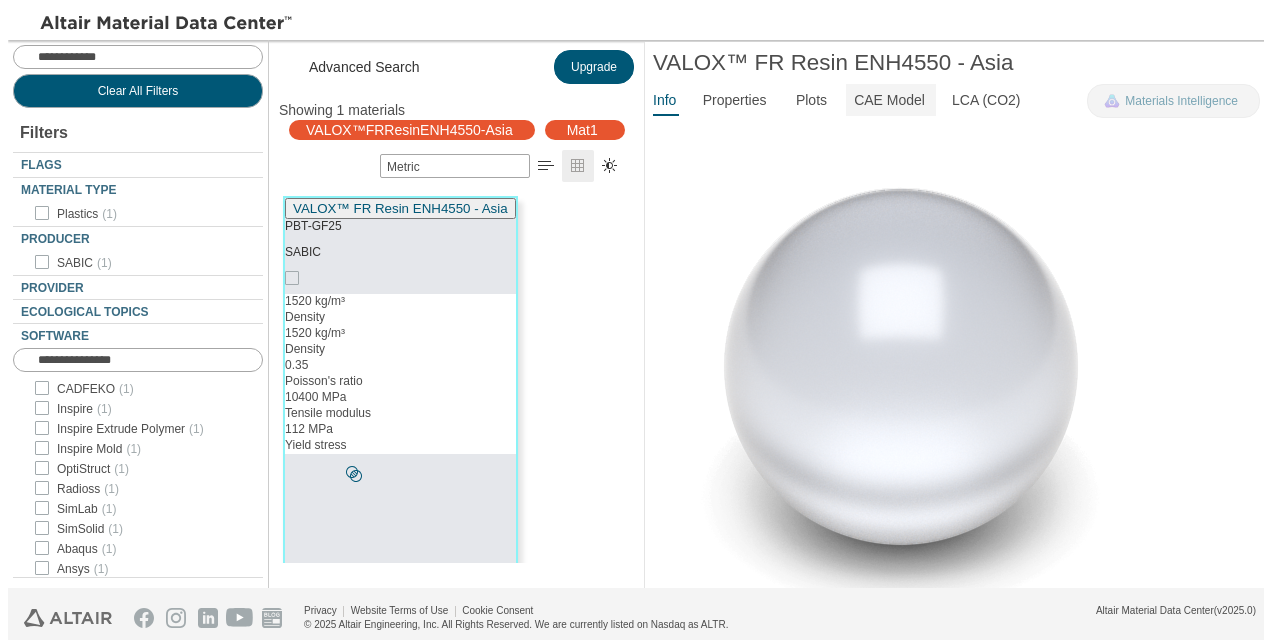 click on "CAE Model" at bounding box center (889, 100) 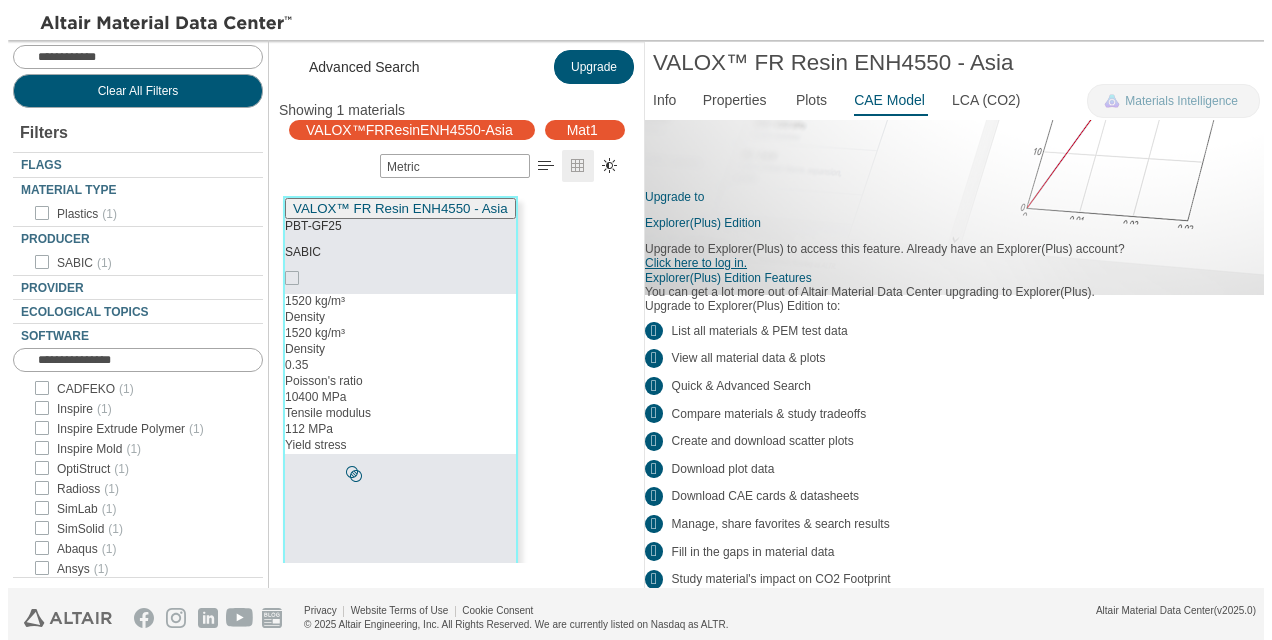 scroll, scrollTop: 35, scrollLeft: 0, axis: vertical 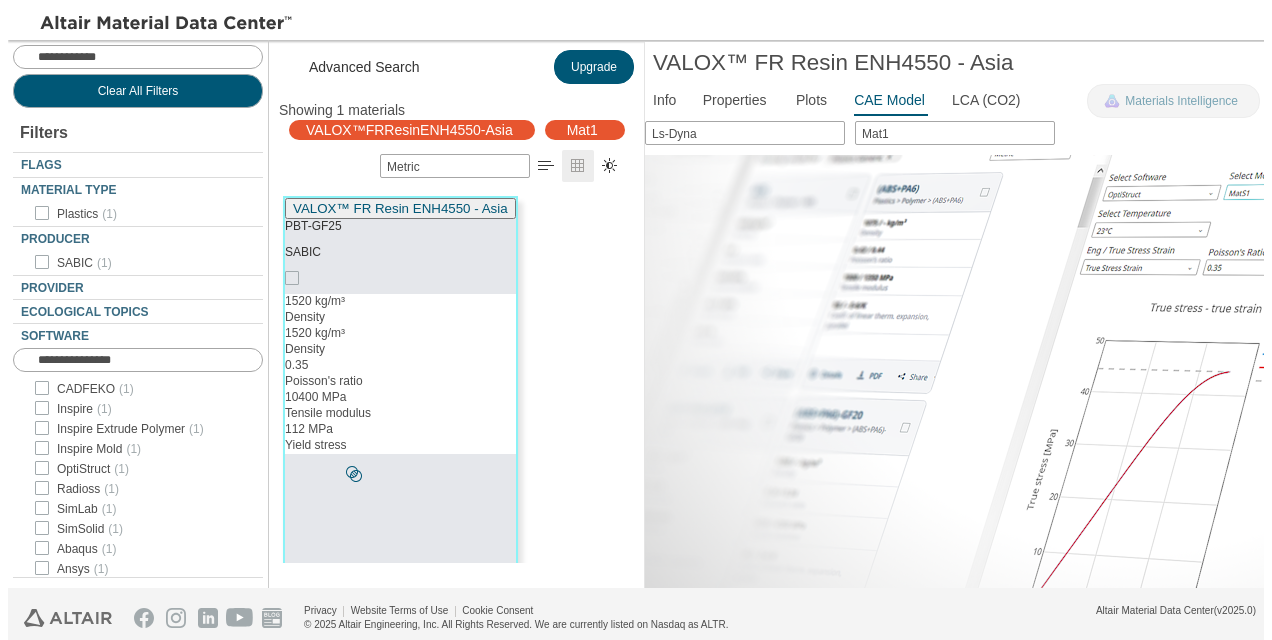 click on "Click here to log in." at bounding box center (696, 663) 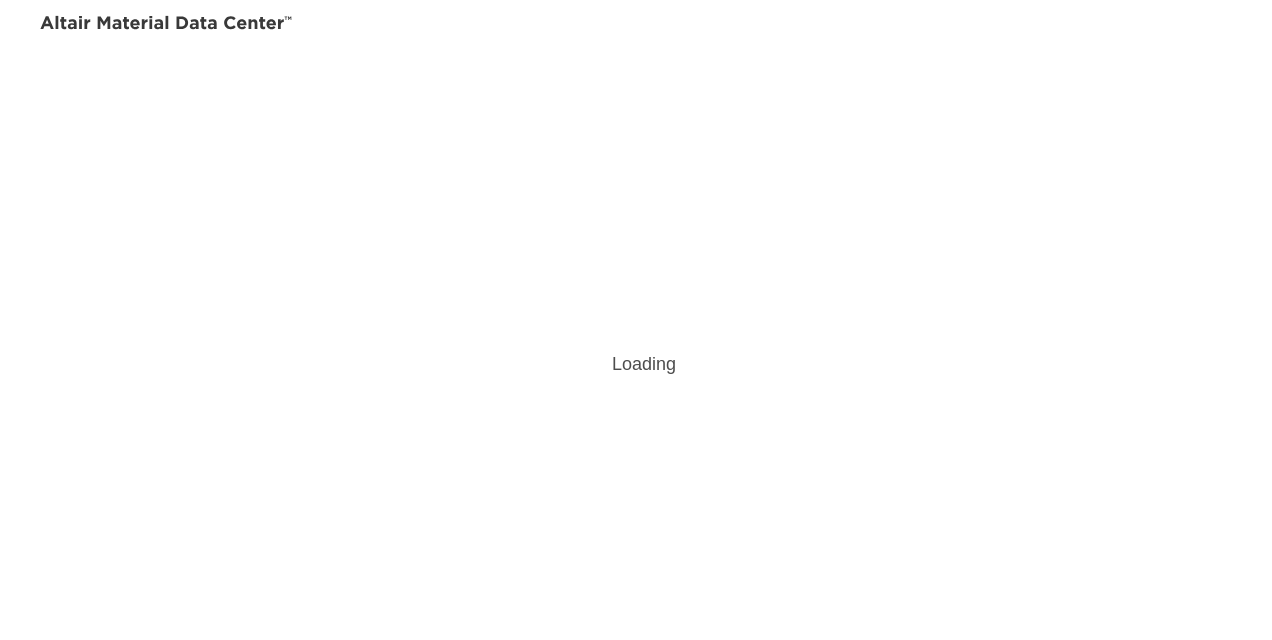 scroll, scrollTop: 0, scrollLeft: 0, axis: both 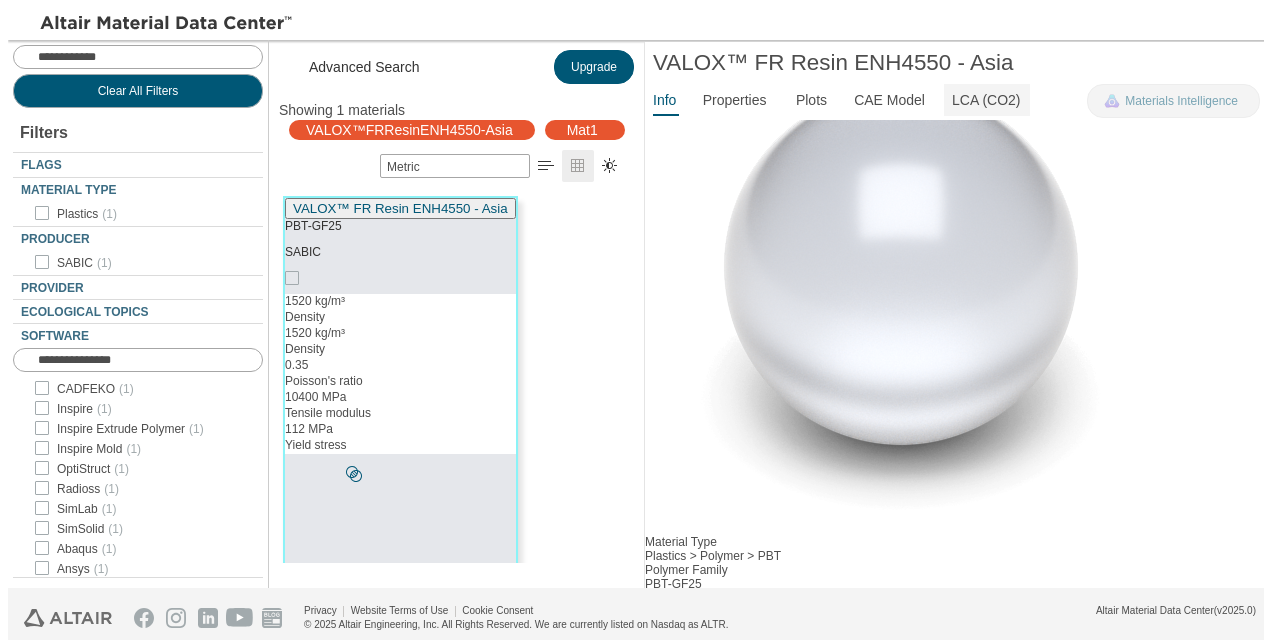 click on "LCA (CO2)" at bounding box center [986, 100] 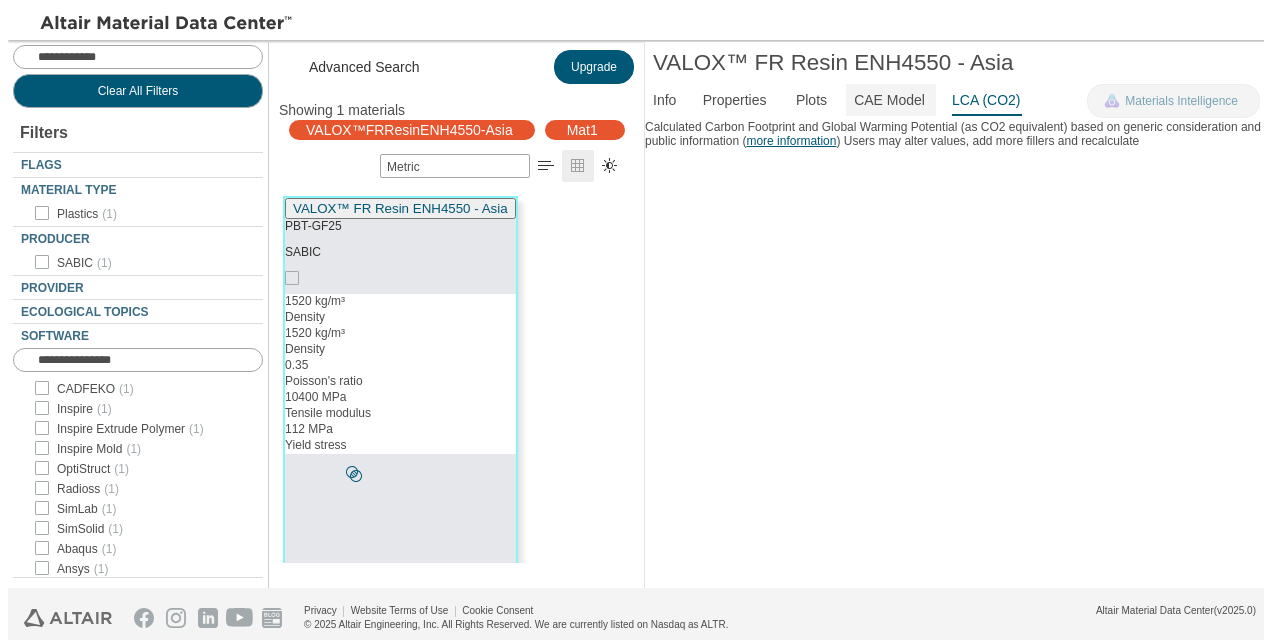 click on "CAE Model" at bounding box center [889, 100] 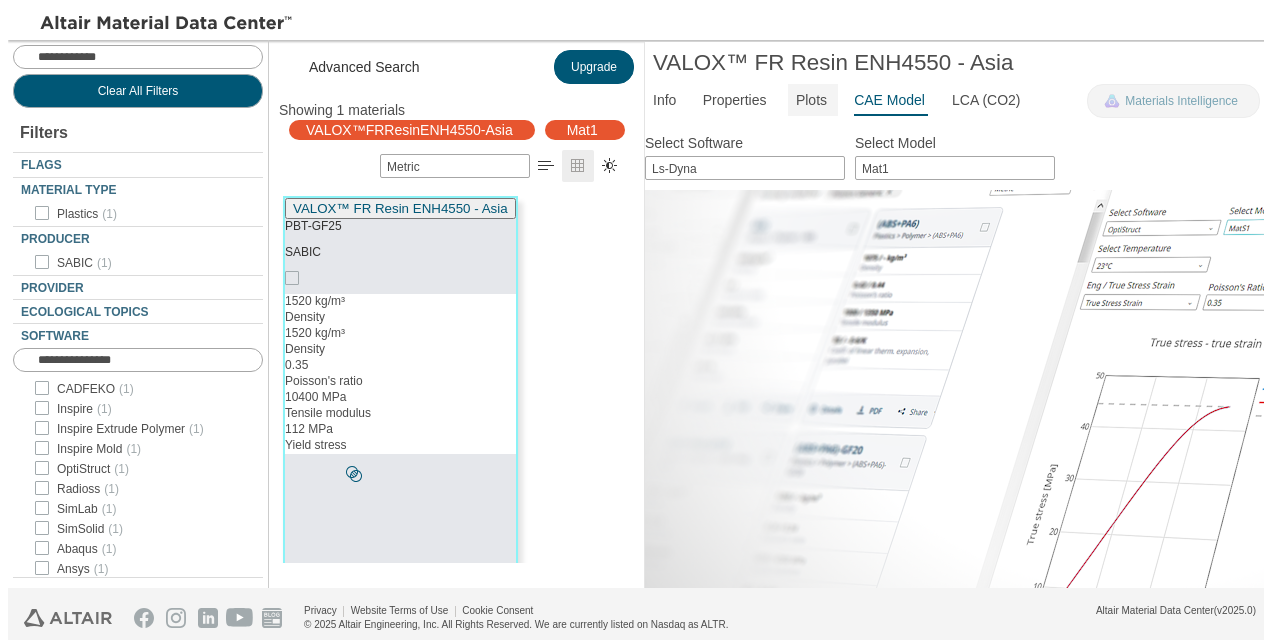 click on "Plots" at bounding box center (811, 100) 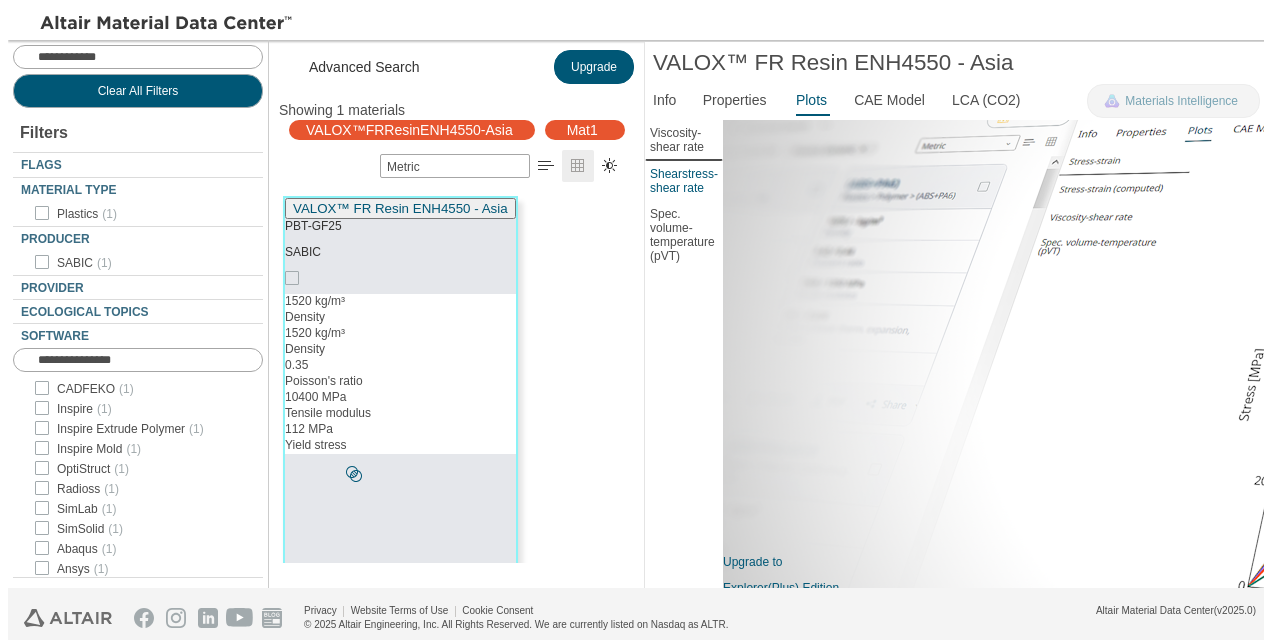 click on "Shearstress-shear rate" at bounding box center [684, 140] 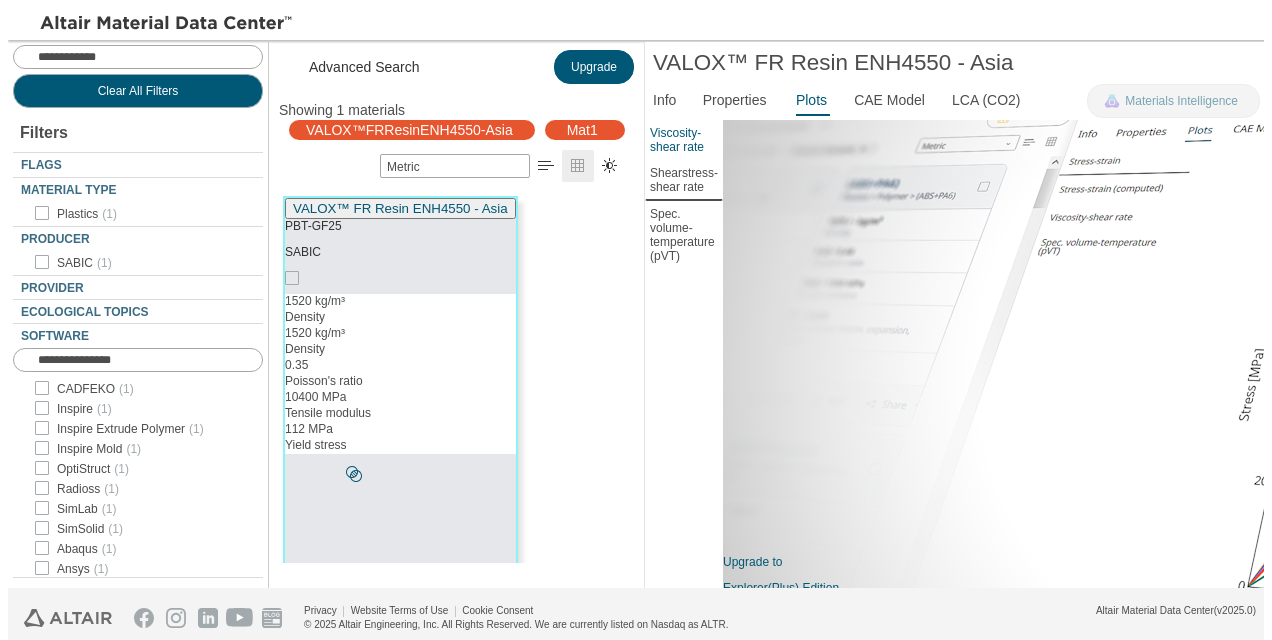 click on "Viscosity-shear rate" at bounding box center (684, 140) 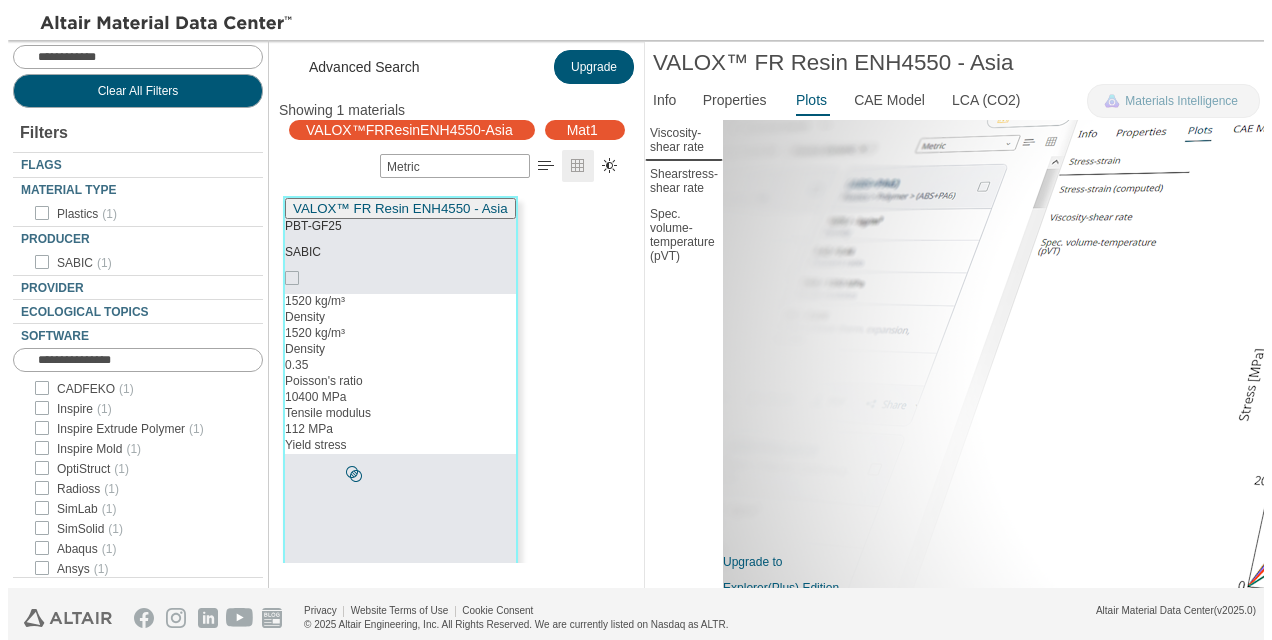 click on "Click here to log in." at bounding box center (774, 628) 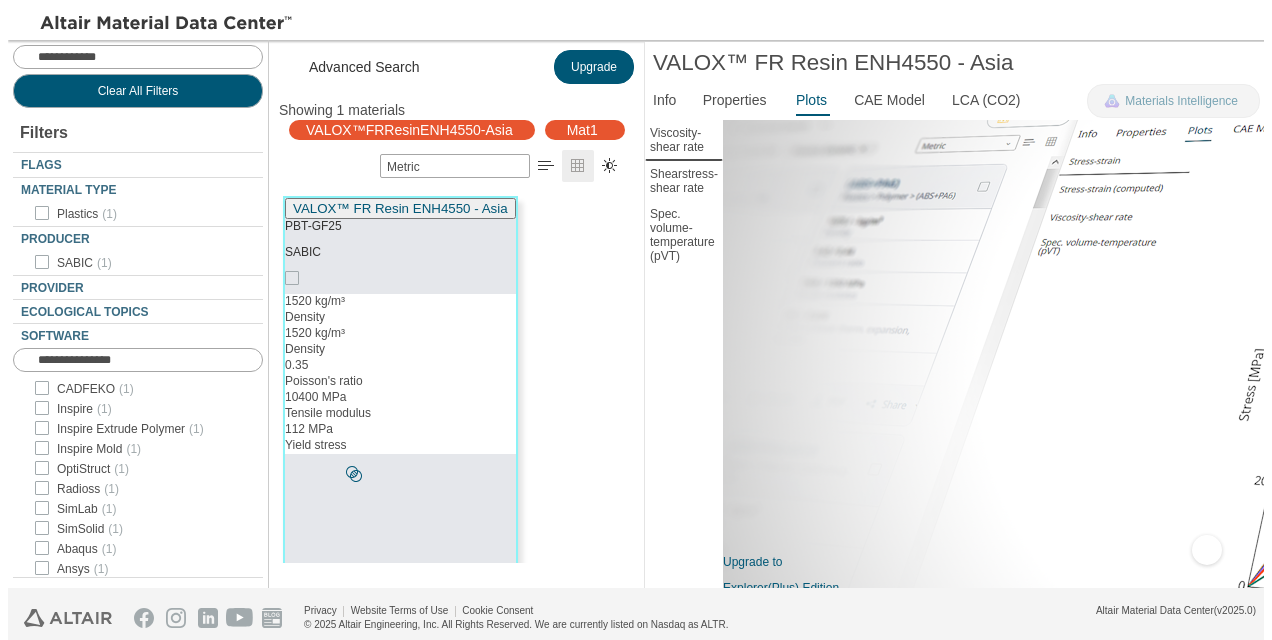 scroll, scrollTop: 151, scrollLeft: 0, axis: vertical 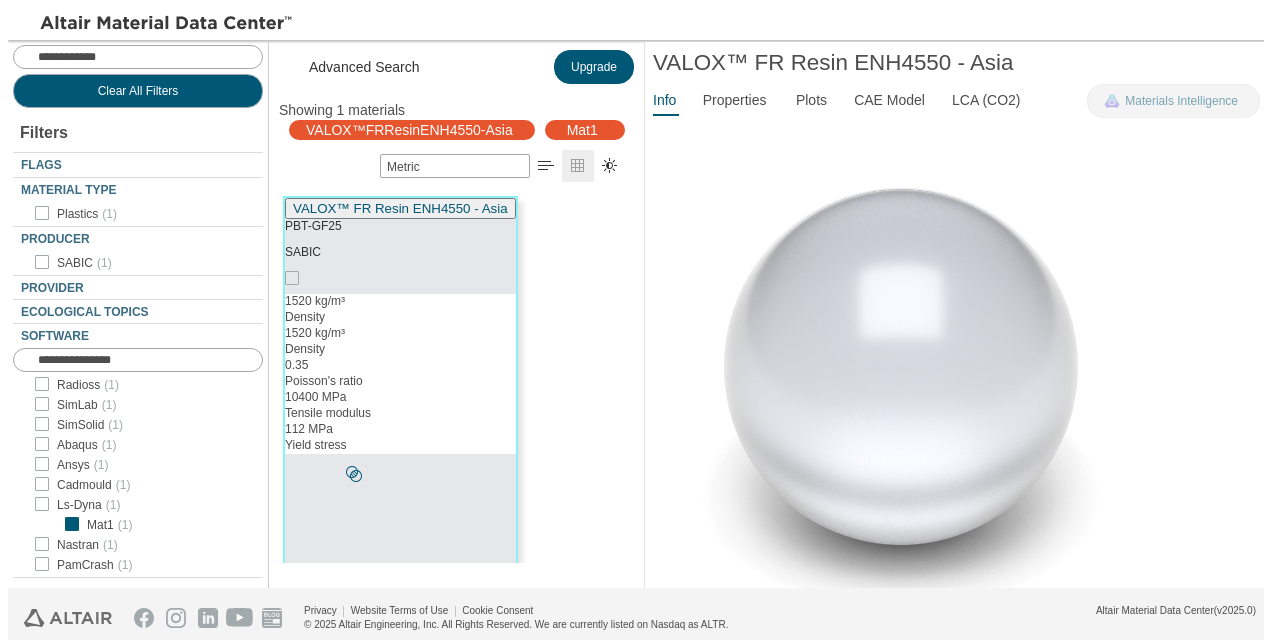 click at bounding box center [21, 565] 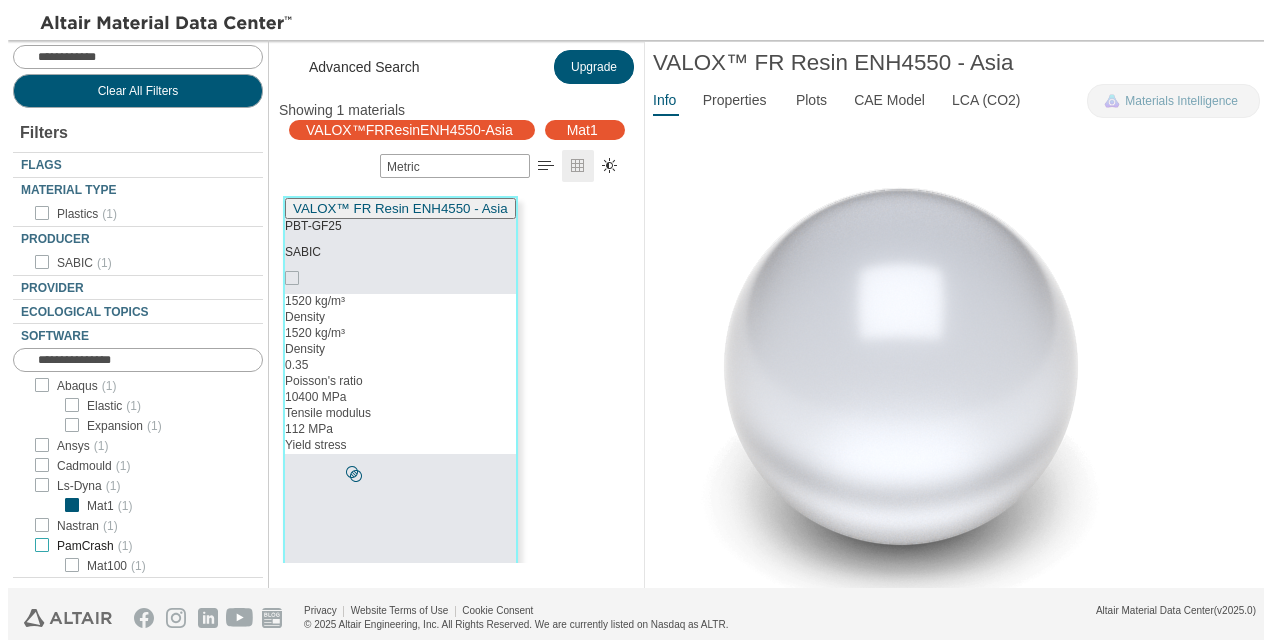 scroll, scrollTop: 164, scrollLeft: 0, axis: vertical 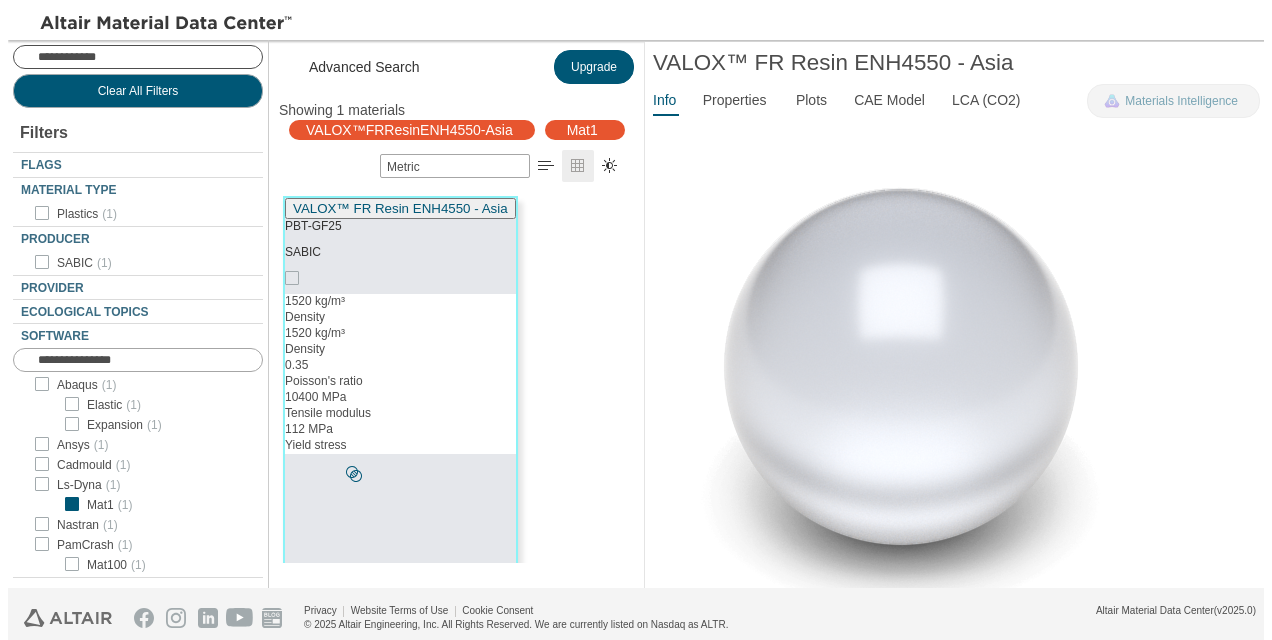 click at bounding box center [150, 57] 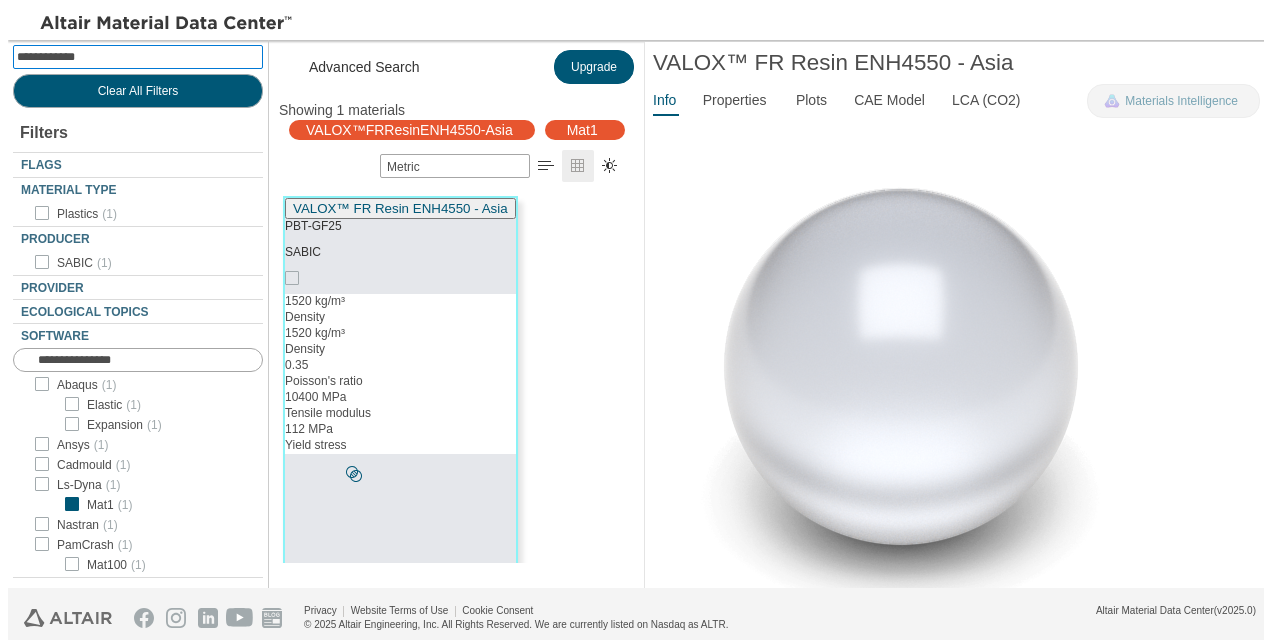 click at bounding box center [140, 57] 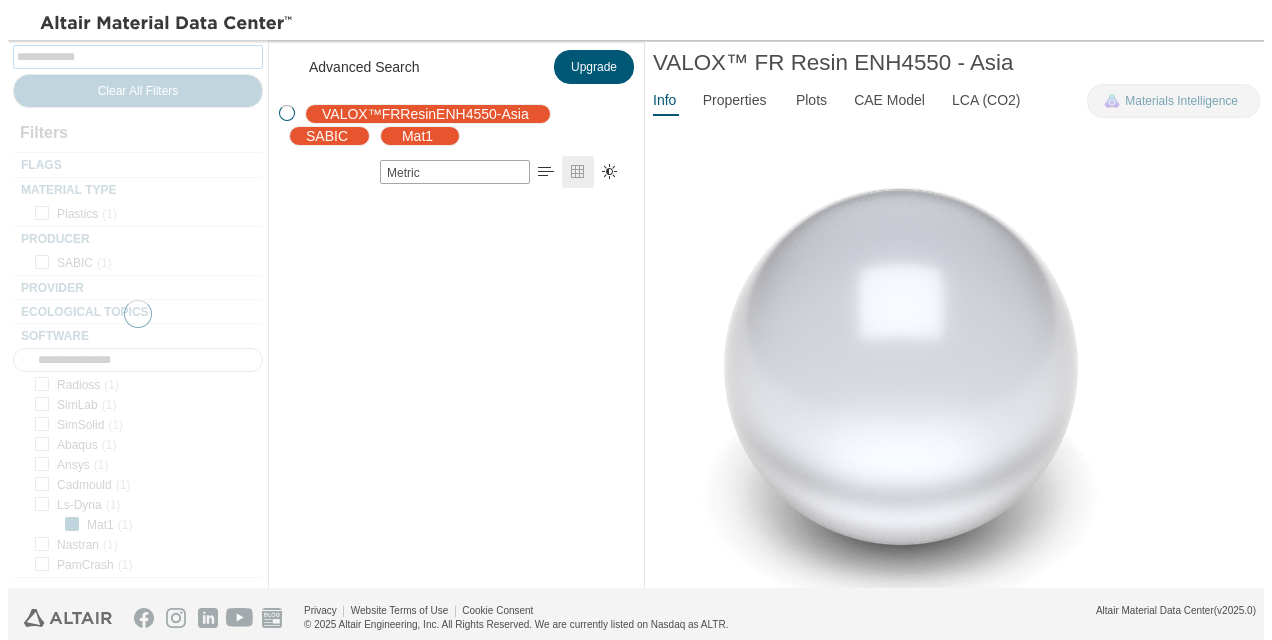scroll, scrollTop: 104, scrollLeft: 0, axis: vertical 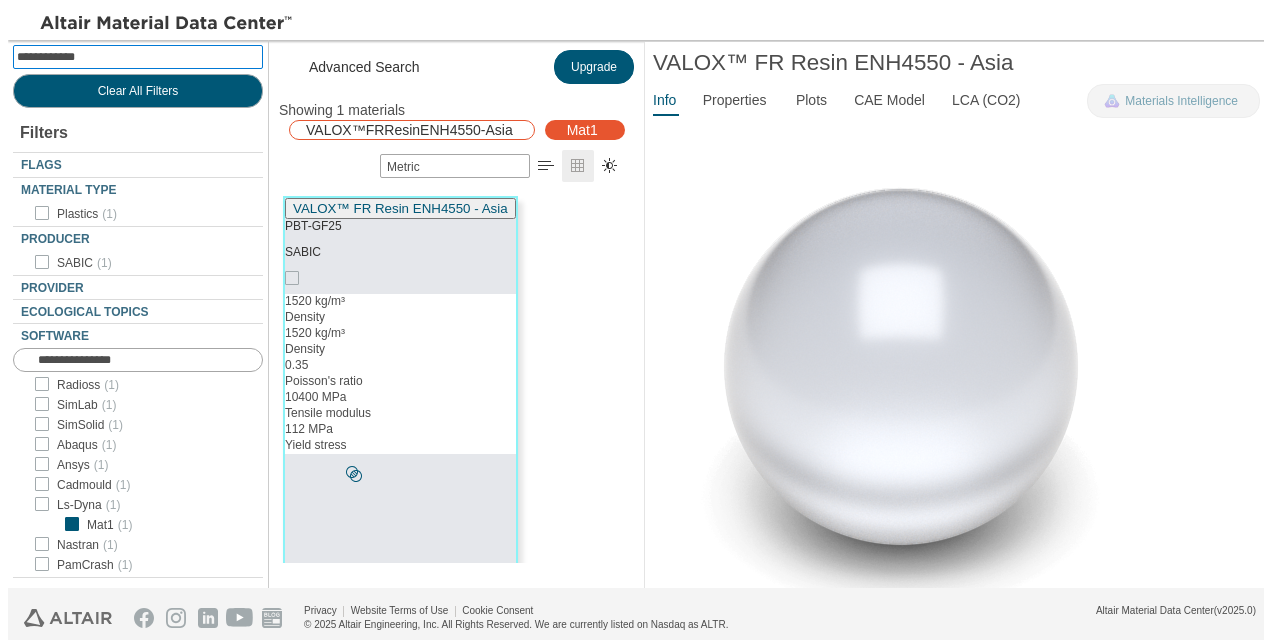 click at bounding box center (518, 130) 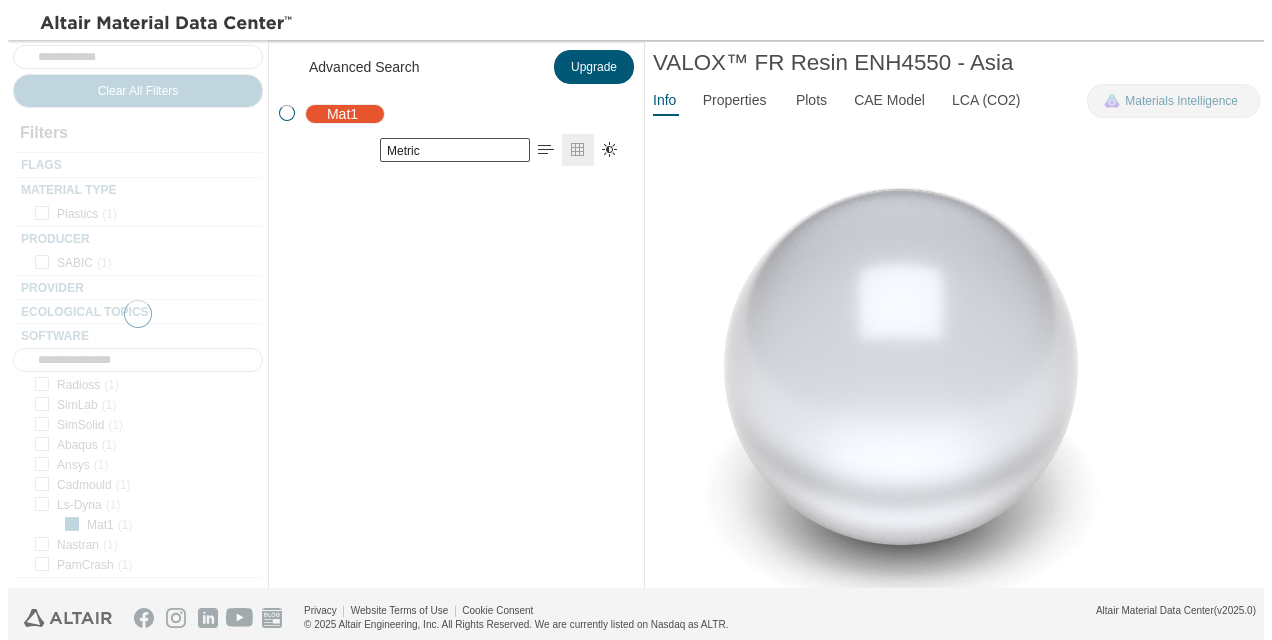 scroll, scrollTop: 16, scrollLeft: 16, axis: both 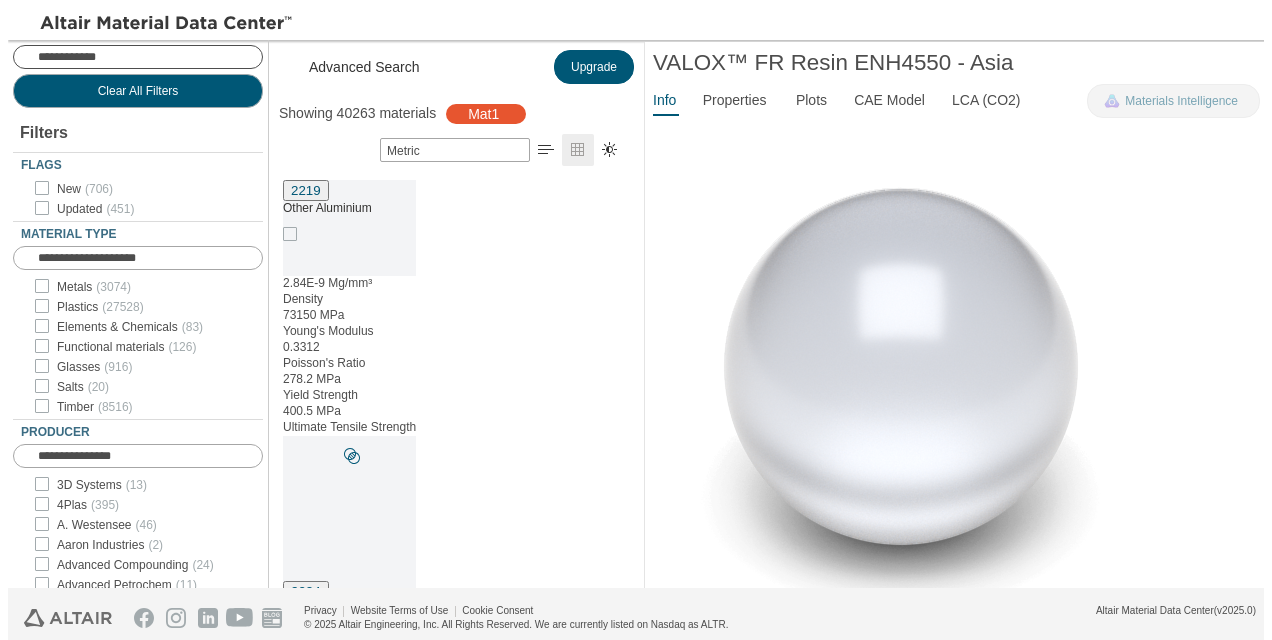 click at bounding box center (150, 57) 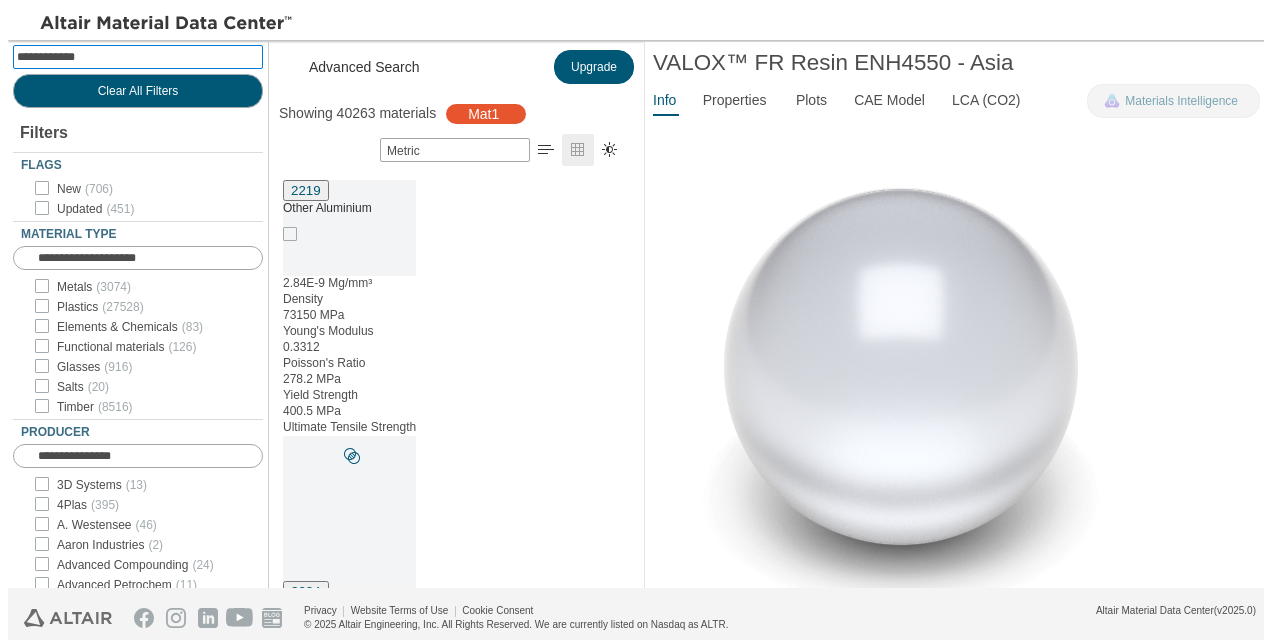 click at bounding box center [140, 57] 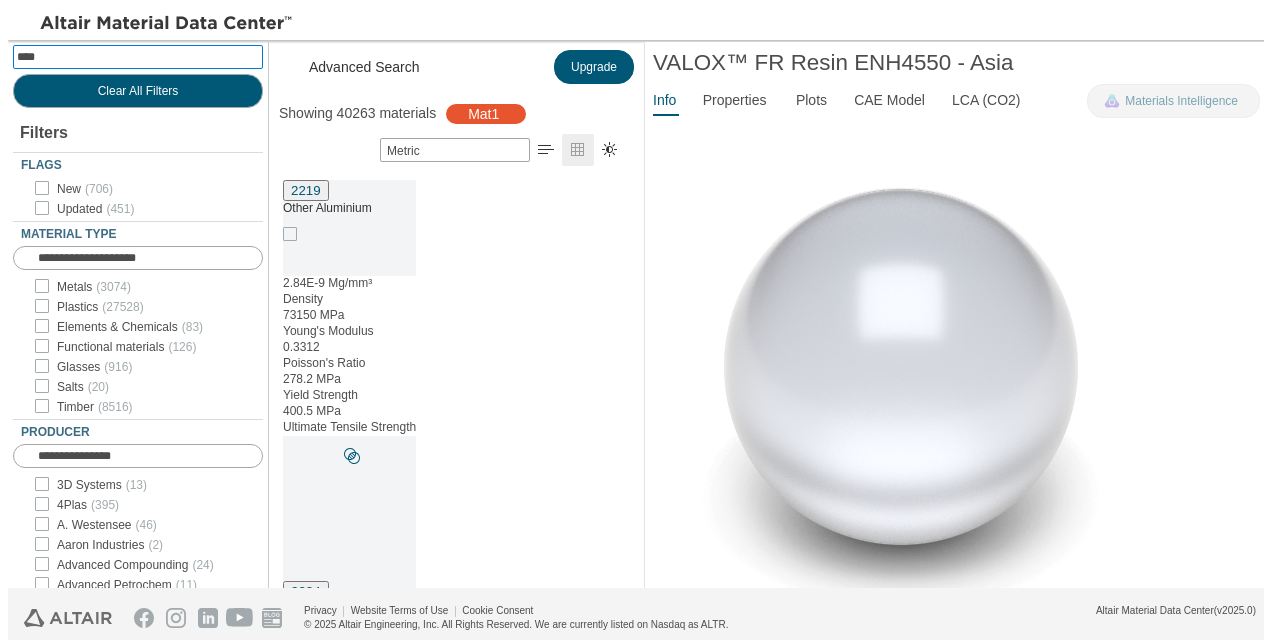 type on "*****" 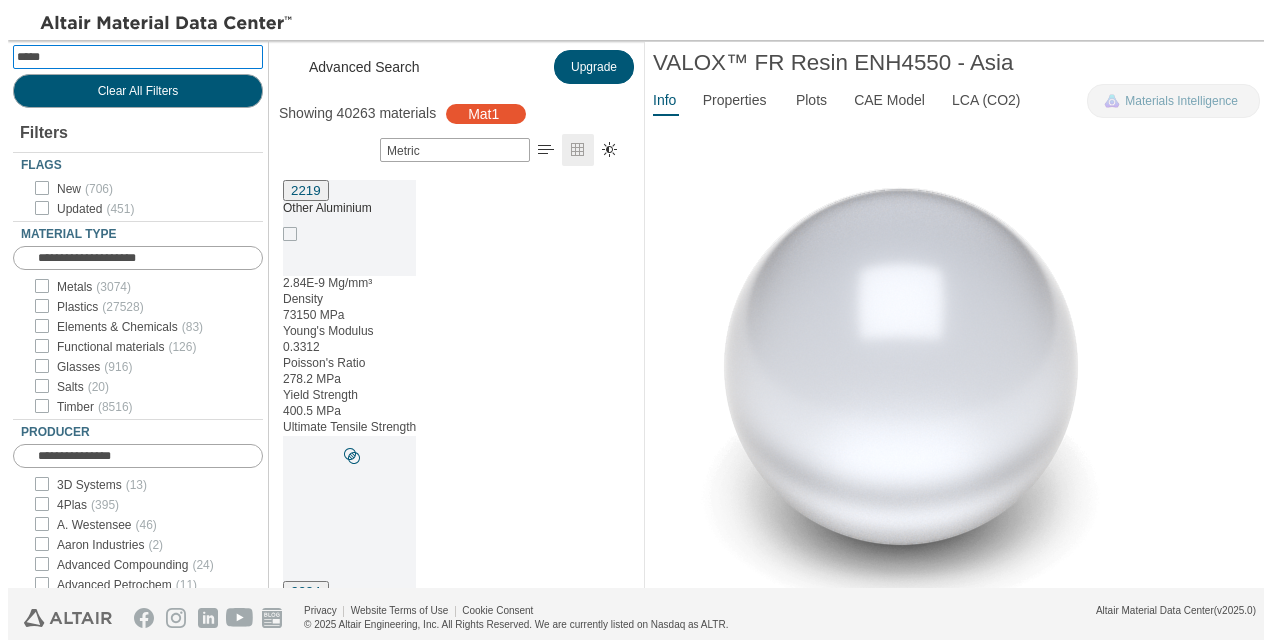 type 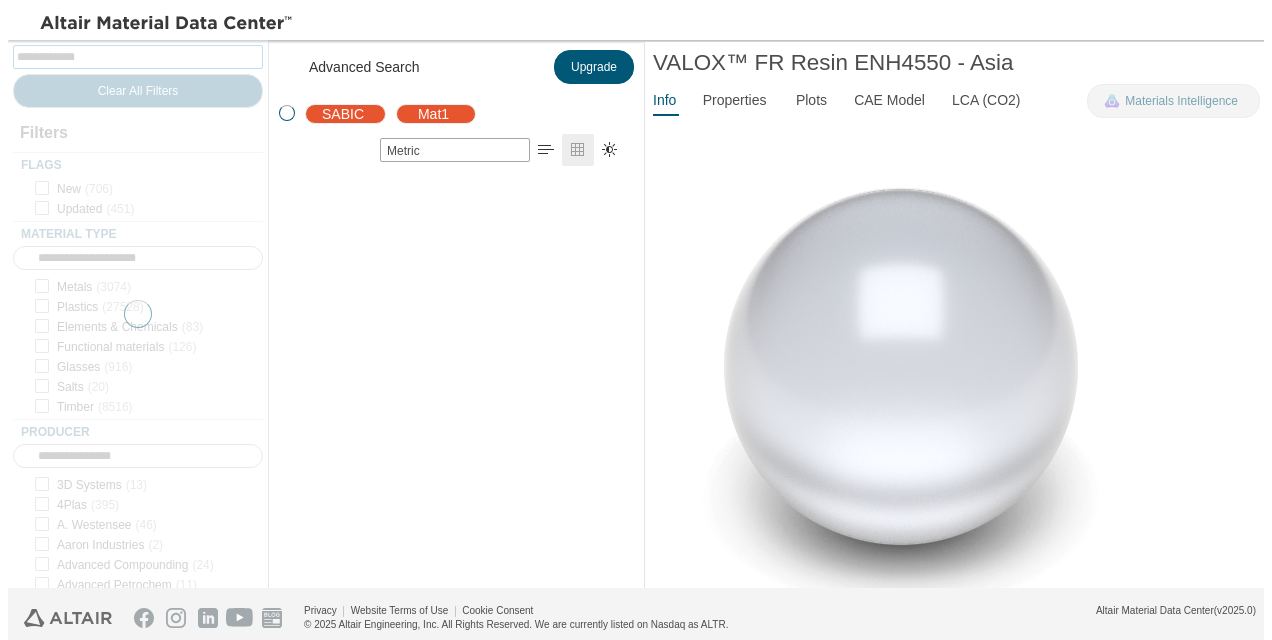 scroll, scrollTop: 406, scrollLeft: 360, axis: both 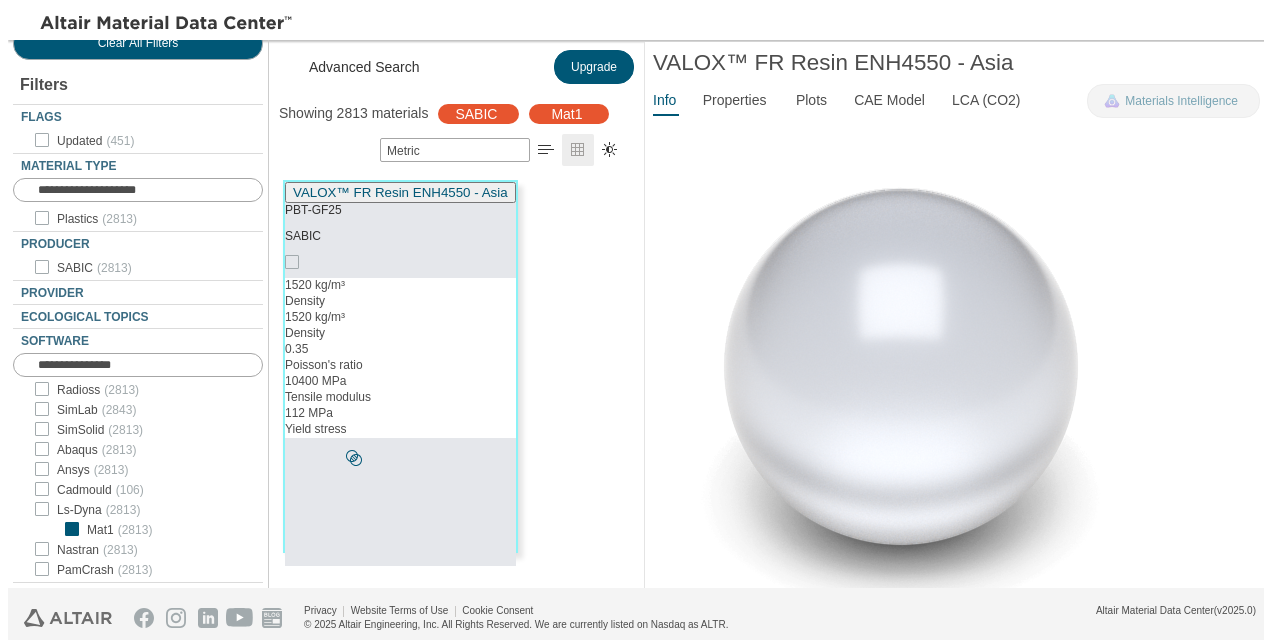click at bounding box center (21, 390) 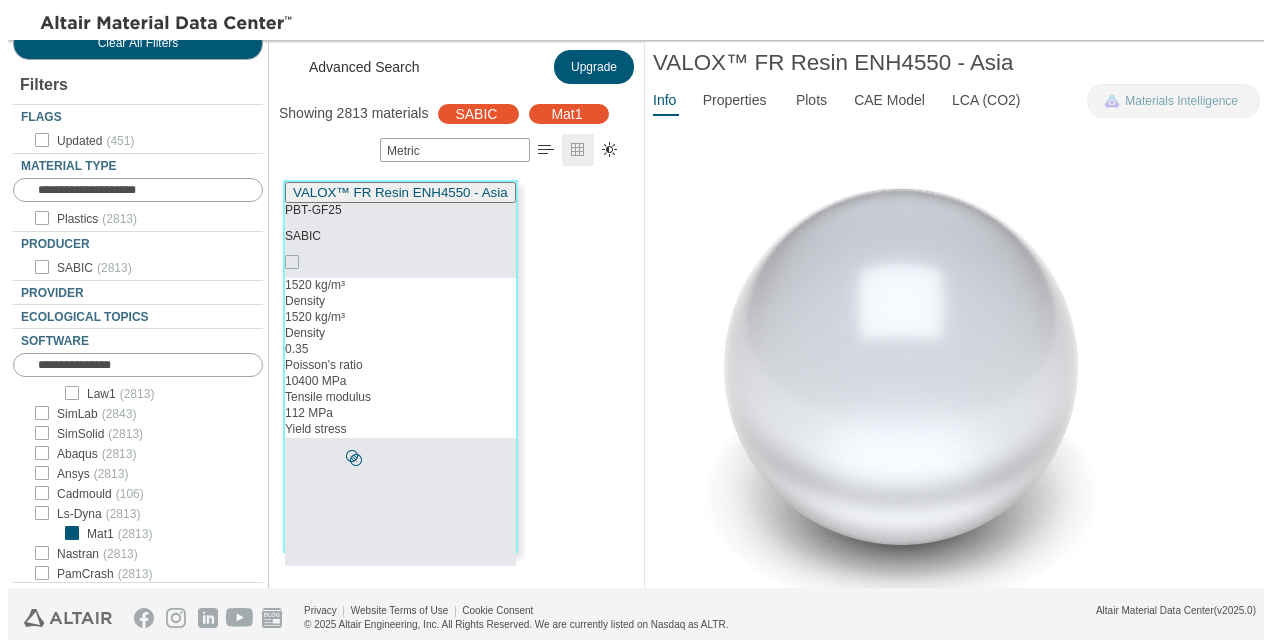 click at bounding box center (21, 374) 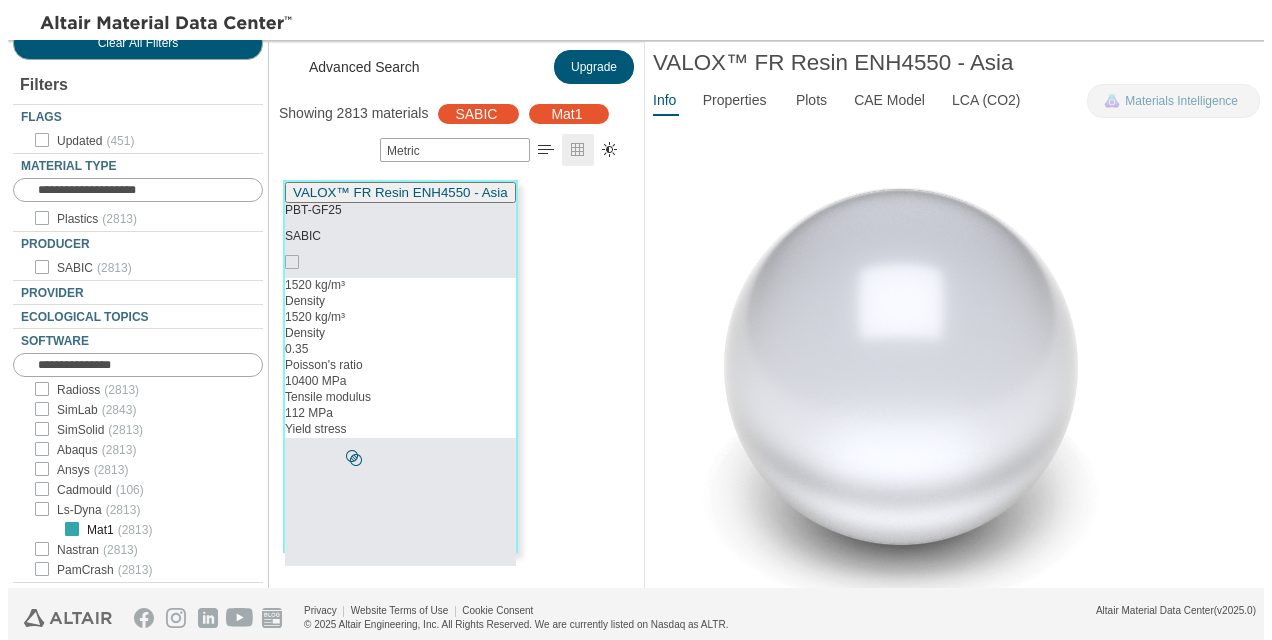 click on "Mat1 ( 2813 )" at bounding box center [119, 530] 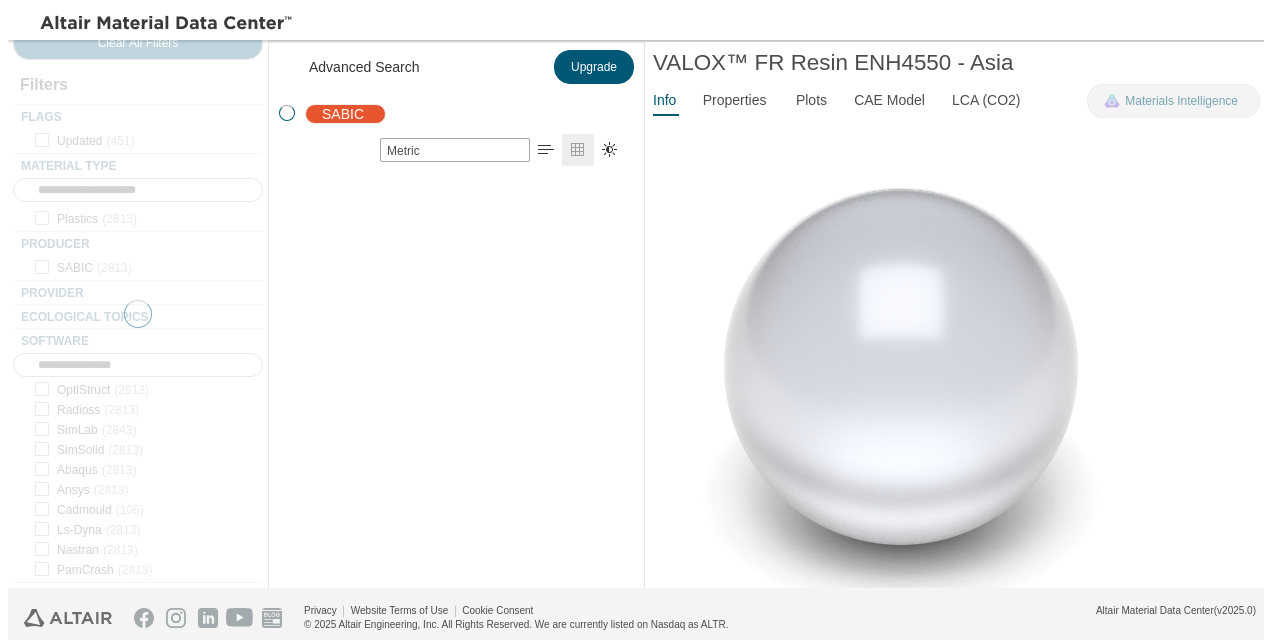 scroll, scrollTop: 16, scrollLeft: 16, axis: both 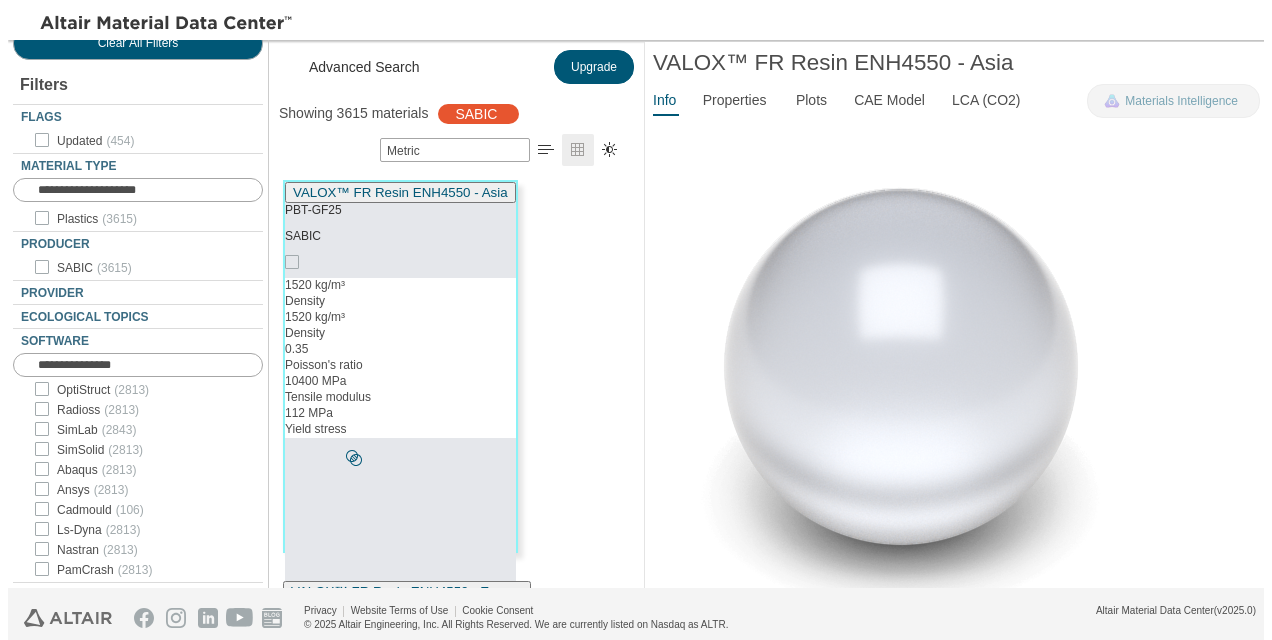 click at bounding box center [21, 530] 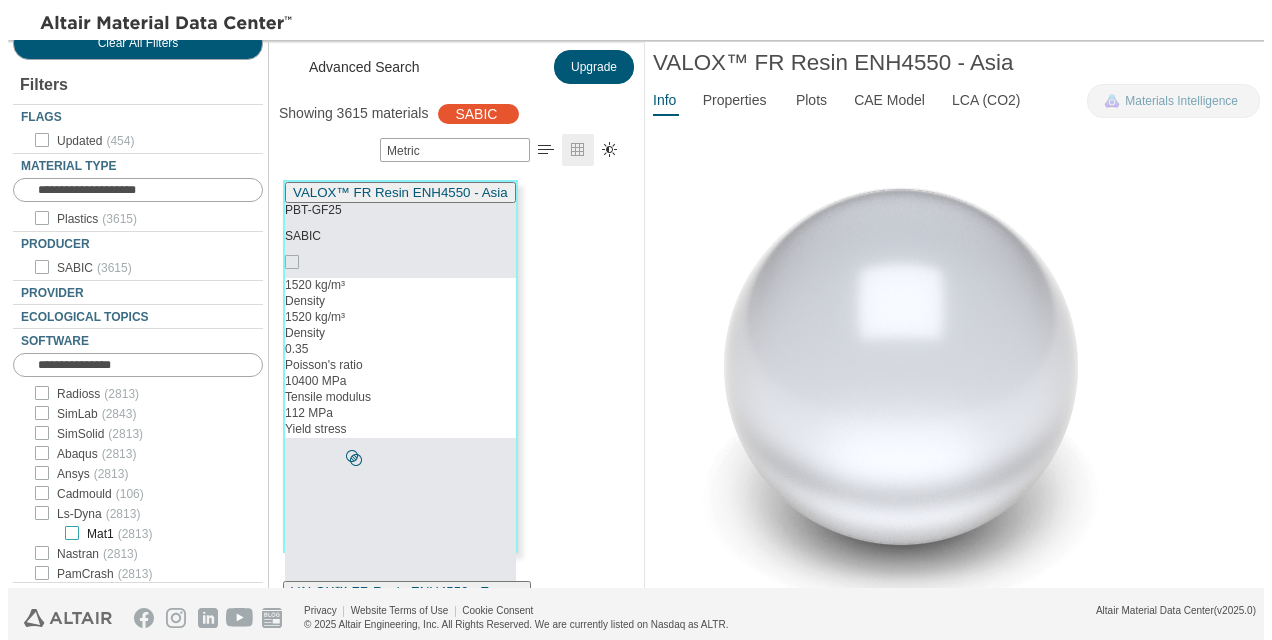 click at bounding box center [72, 533] 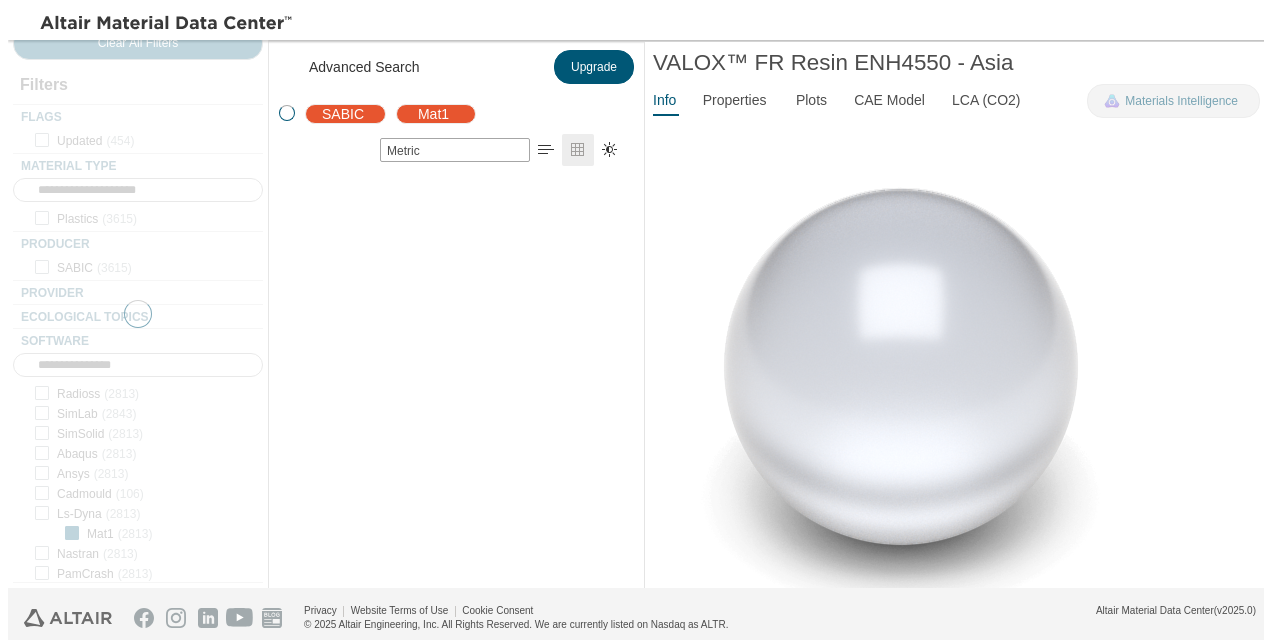 scroll, scrollTop: 16, scrollLeft: 16, axis: both 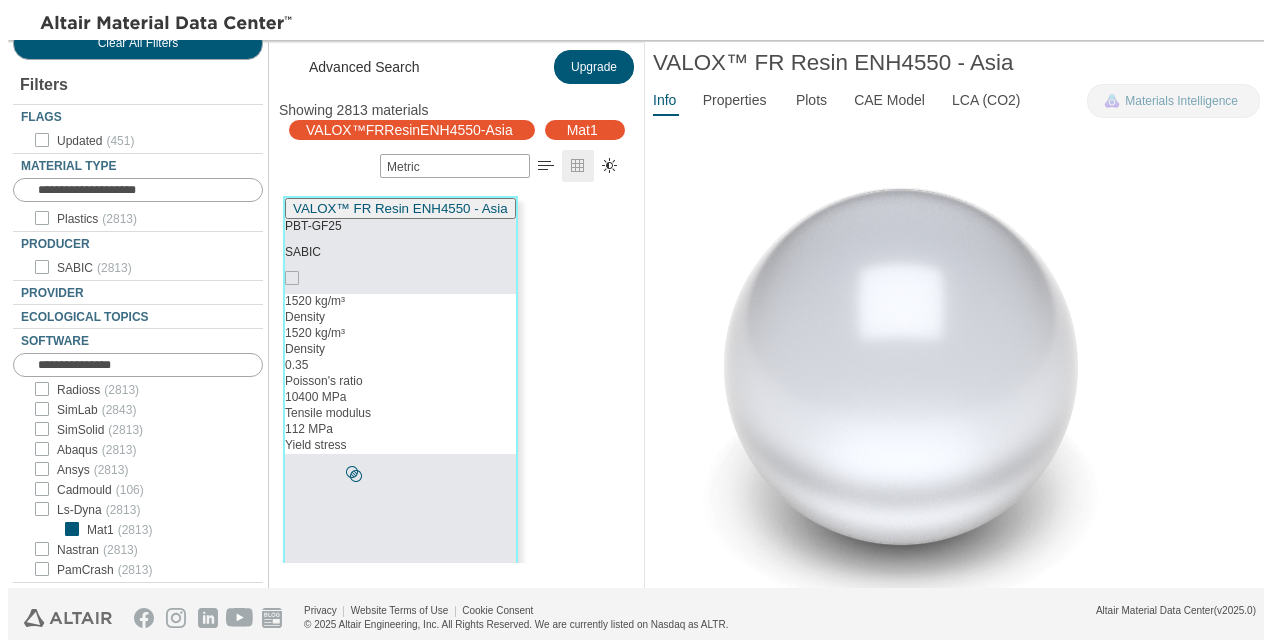 click at bounding box center (1256, 55) 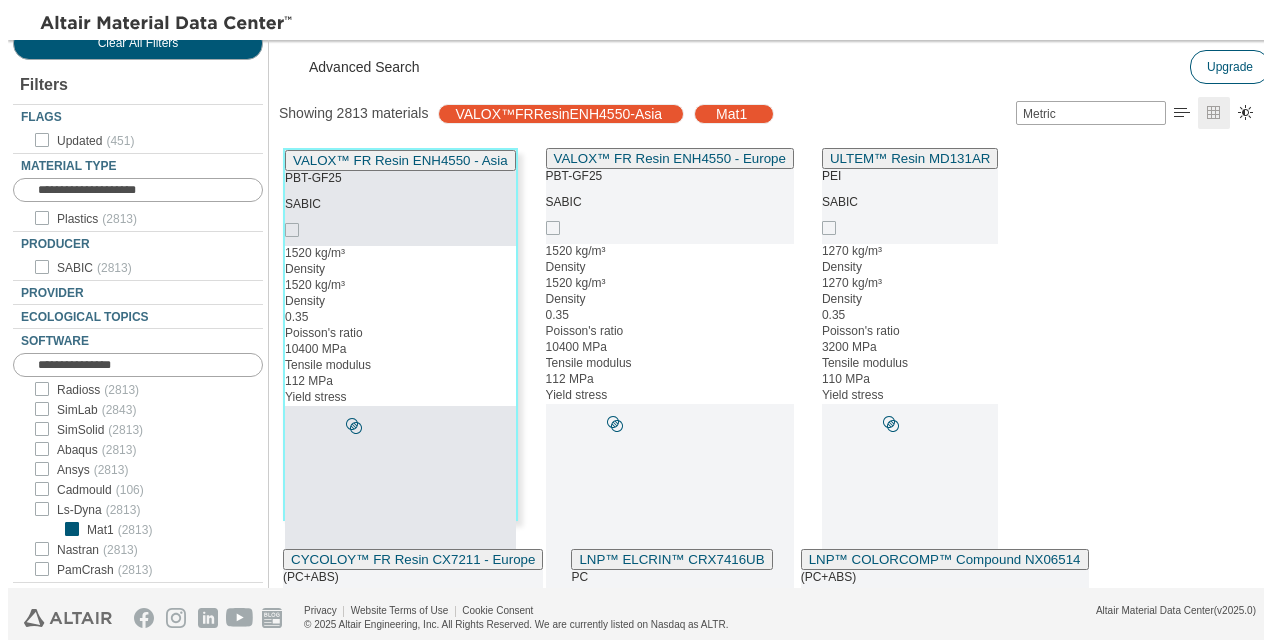 scroll, scrollTop: 16, scrollLeft: 16, axis: both 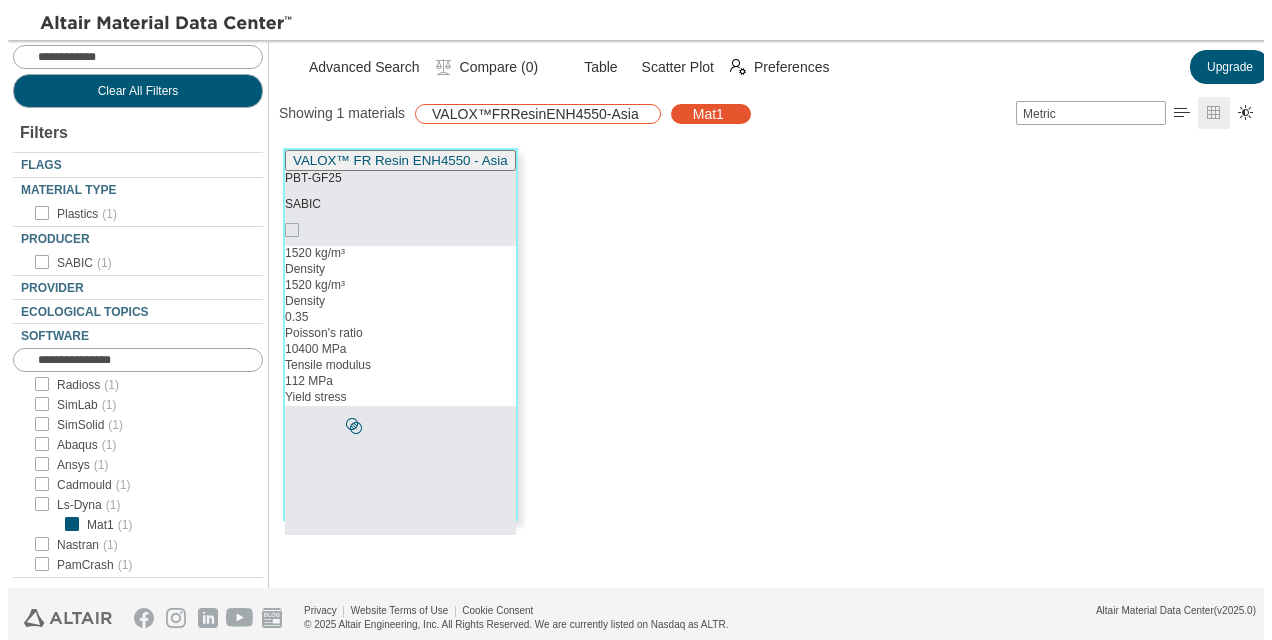 click at bounding box center [644, 114] 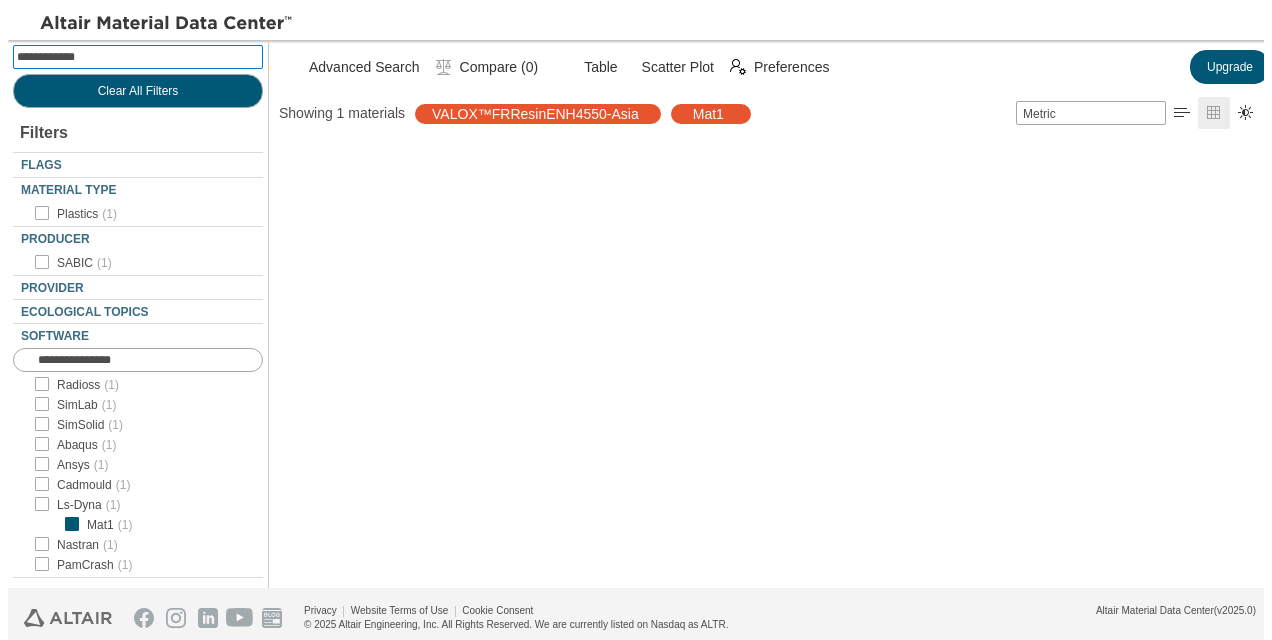 click at bounding box center [140, 57] 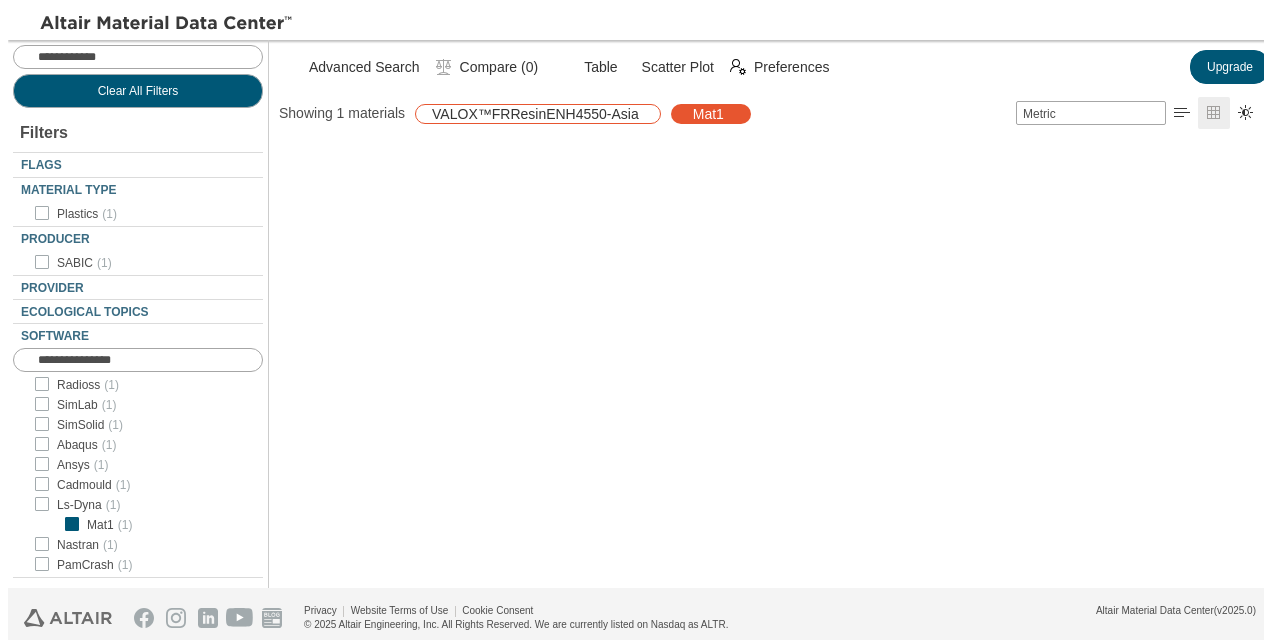 click at bounding box center (644, 114) 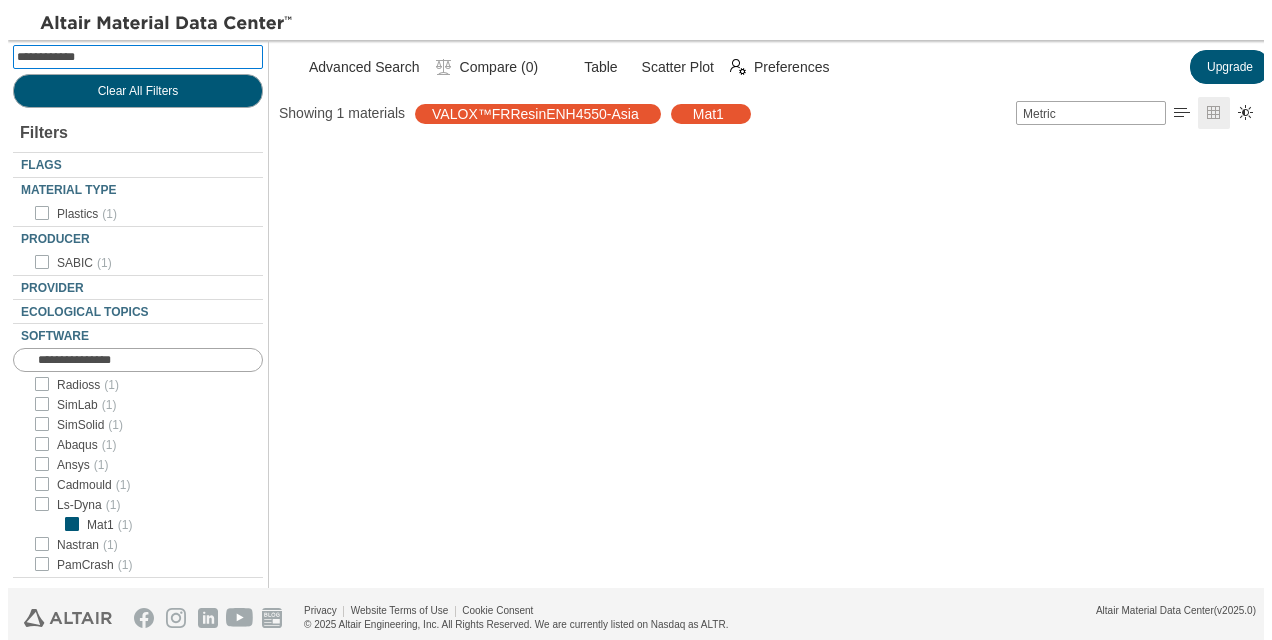 click at bounding box center [140, 57] 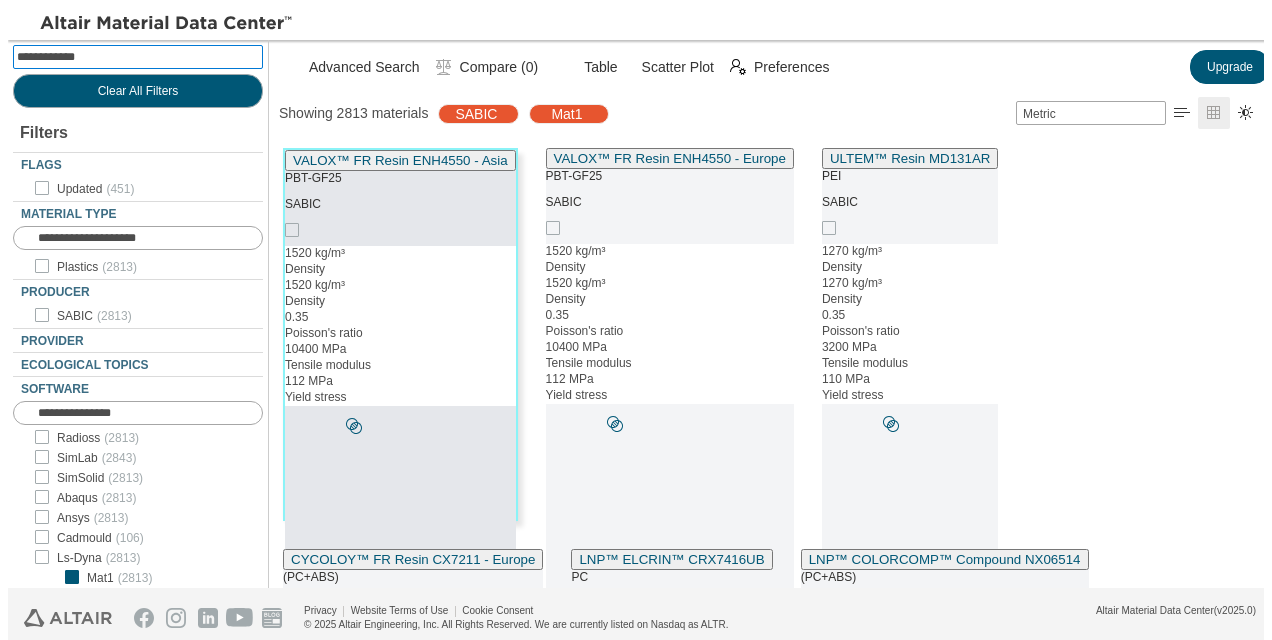 scroll, scrollTop: 120, scrollLeft: 0, axis: vertical 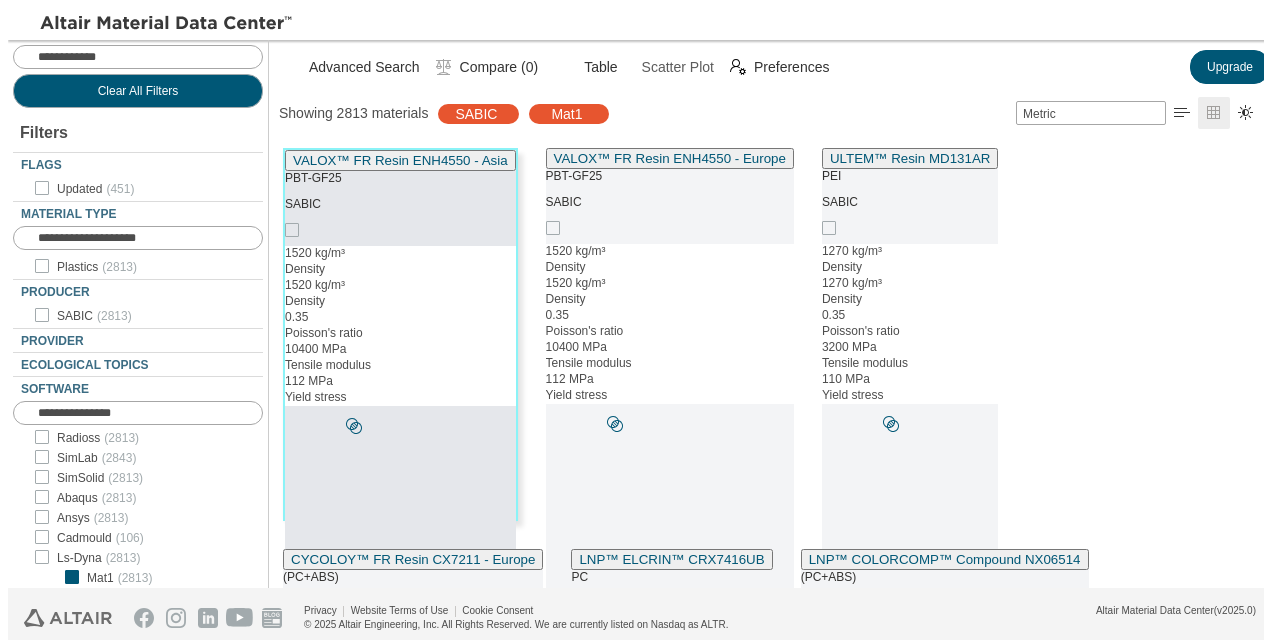 click on "Scatter Plot" at bounding box center [678, 67] 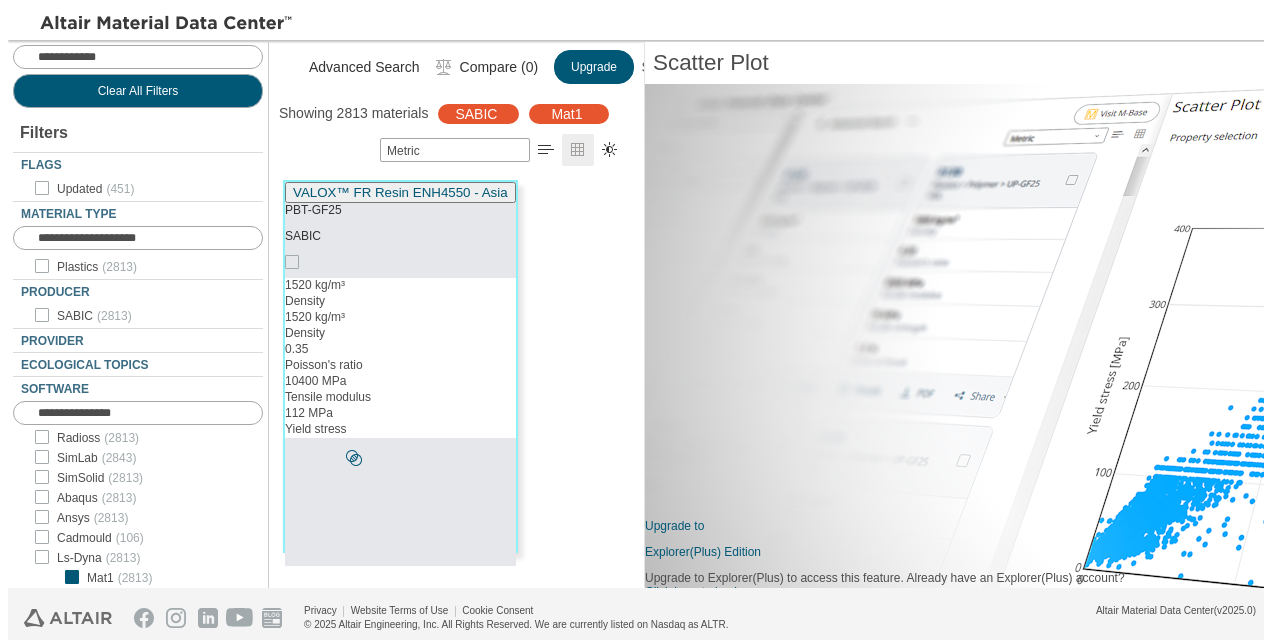 scroll, scrollTop: 384, scrollLeft: 360, axis: both 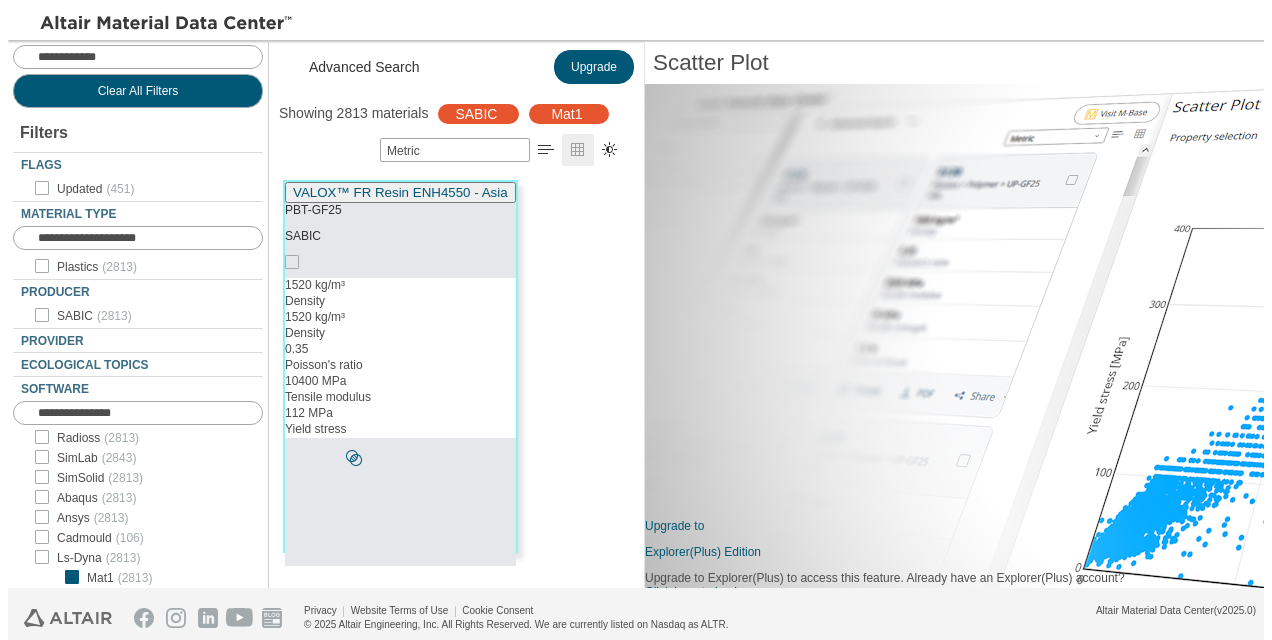 click on "Scatter Plot" at bounding box center (930, 63) 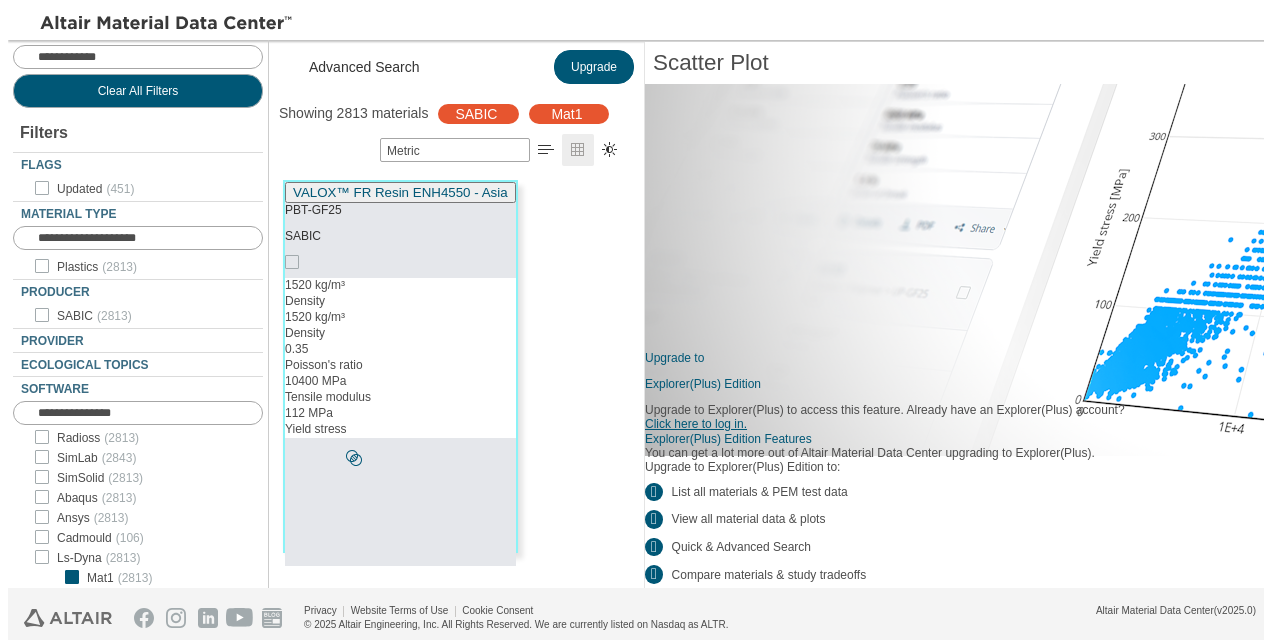 scroll, scrollTop: 310, scrollLeft: 0, axis: vertical 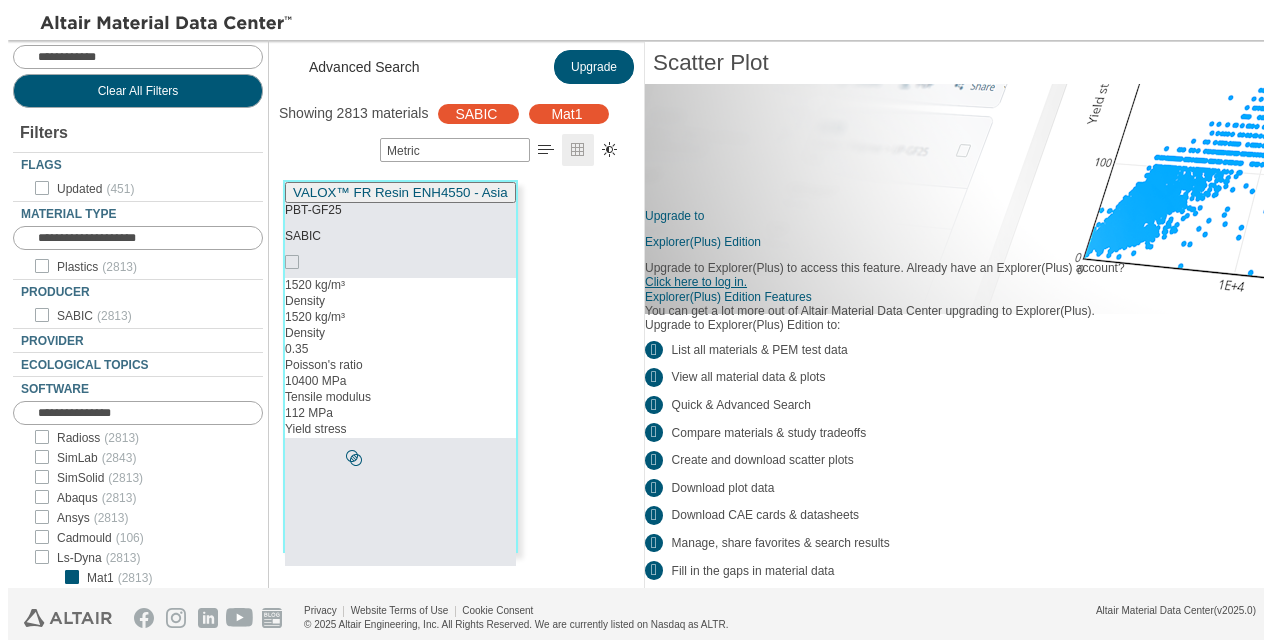click at bounding box center (167, 24) 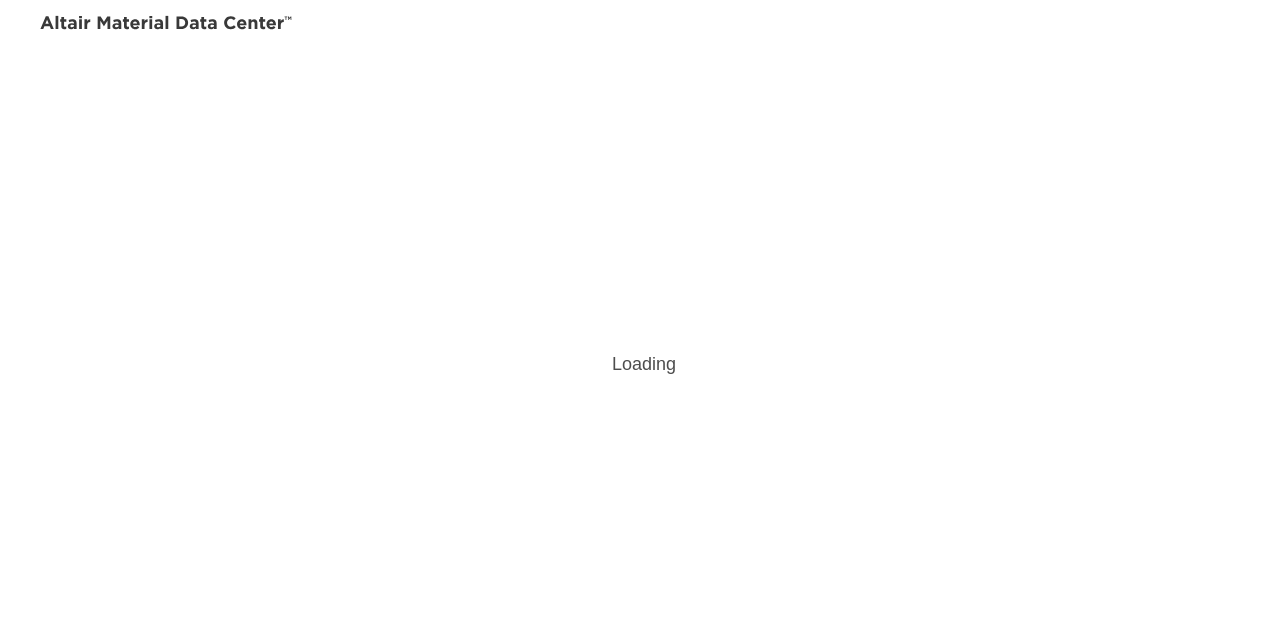 scroll, scrollTop: 0, scrollLeft: 0, axis: both 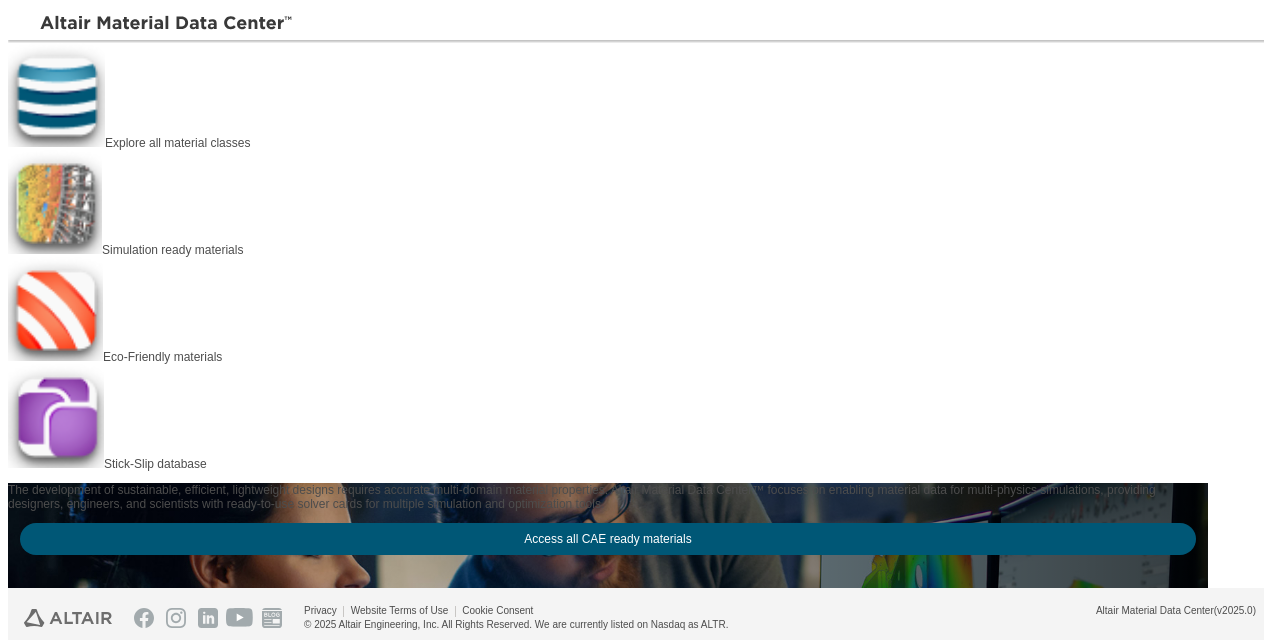 click on "Explore all material classes" at bounding box center (177, 143) 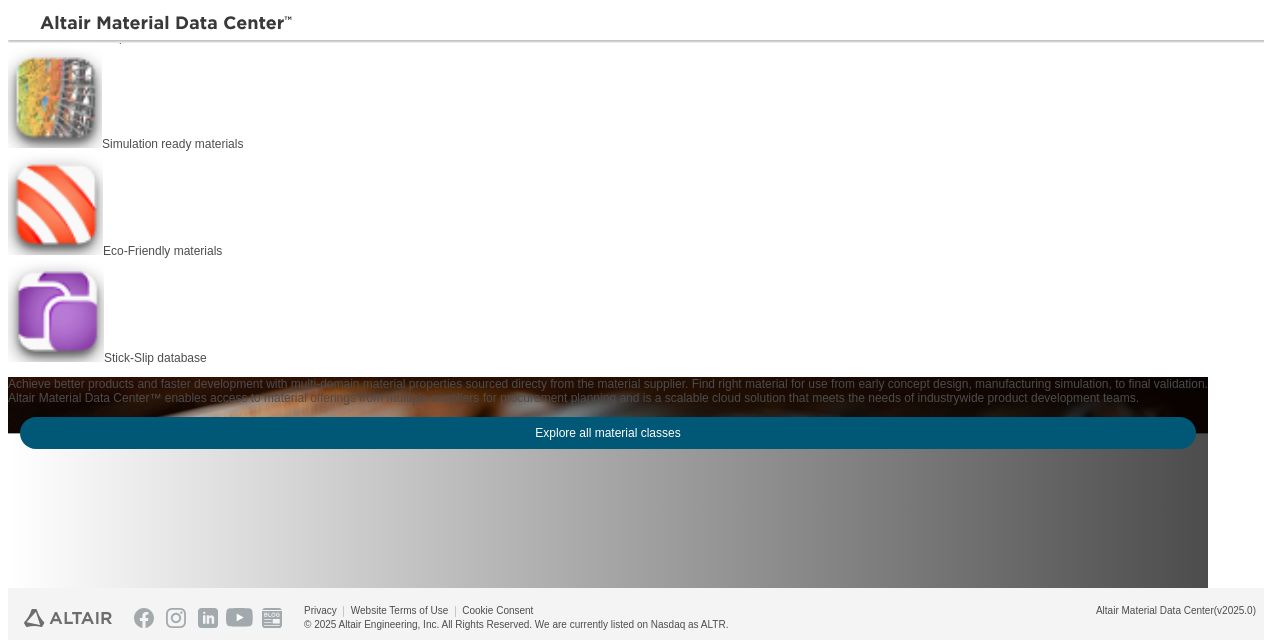 scroll, scrollTop: 100, scrollLeft: 0, axis: vertical 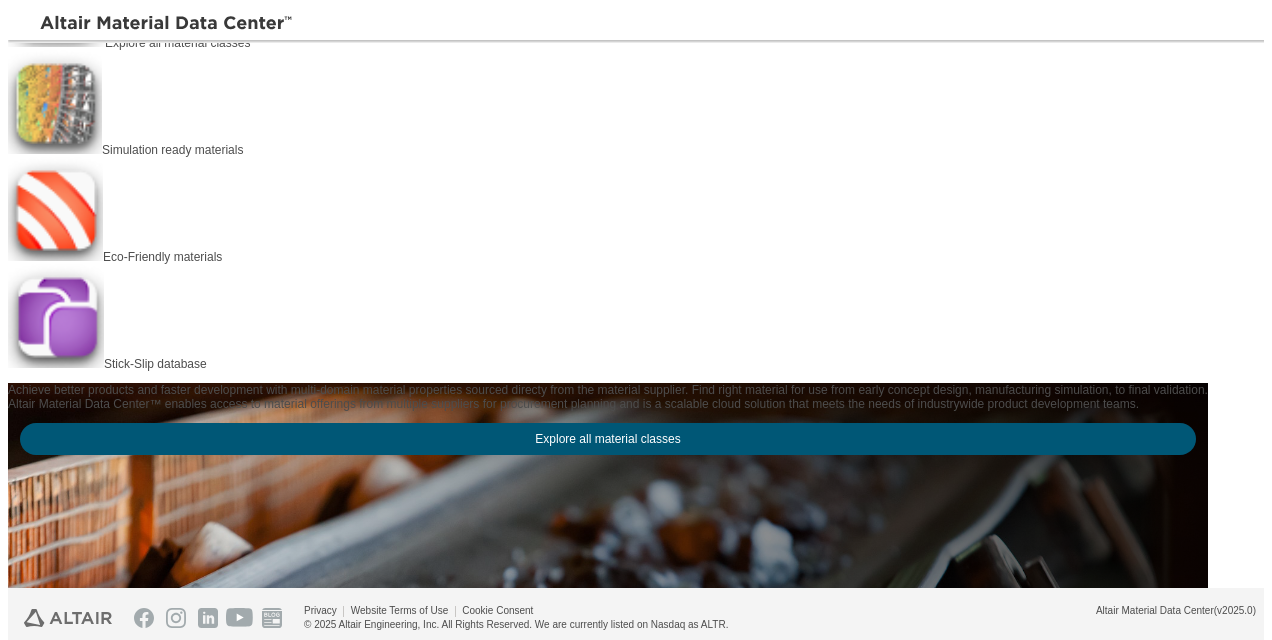 click on "Explore all material classes" at bounding box center (608, 439) 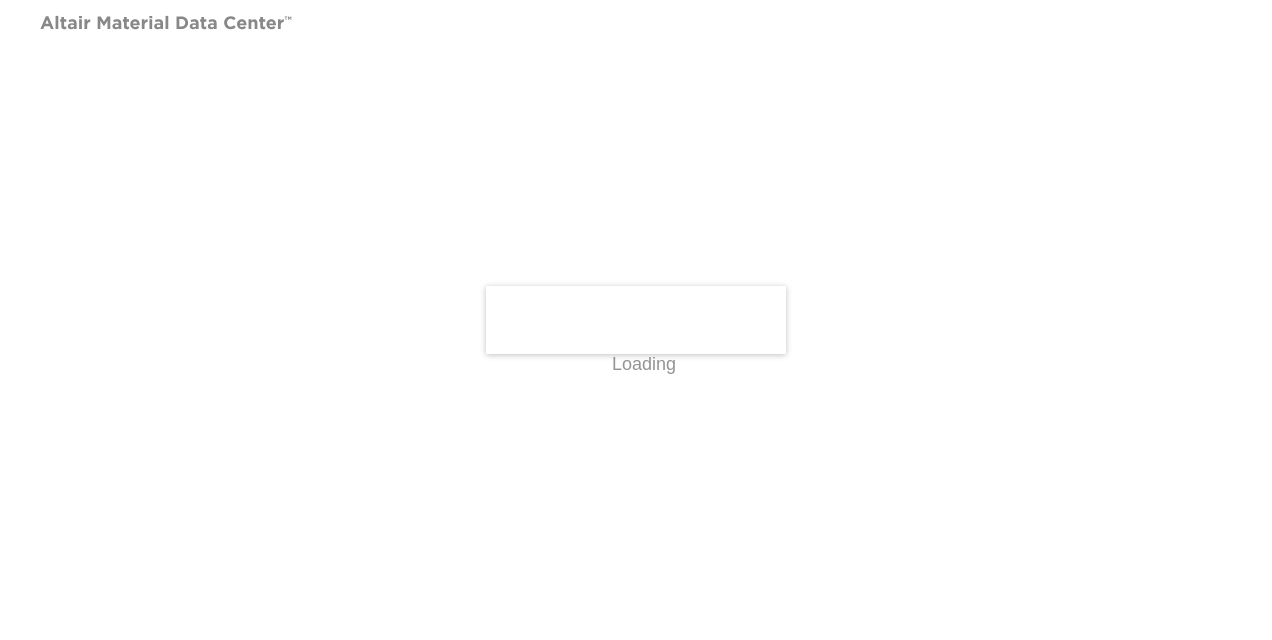 scroll, scrollTop: 0, scrollLeft: 0, axis: both 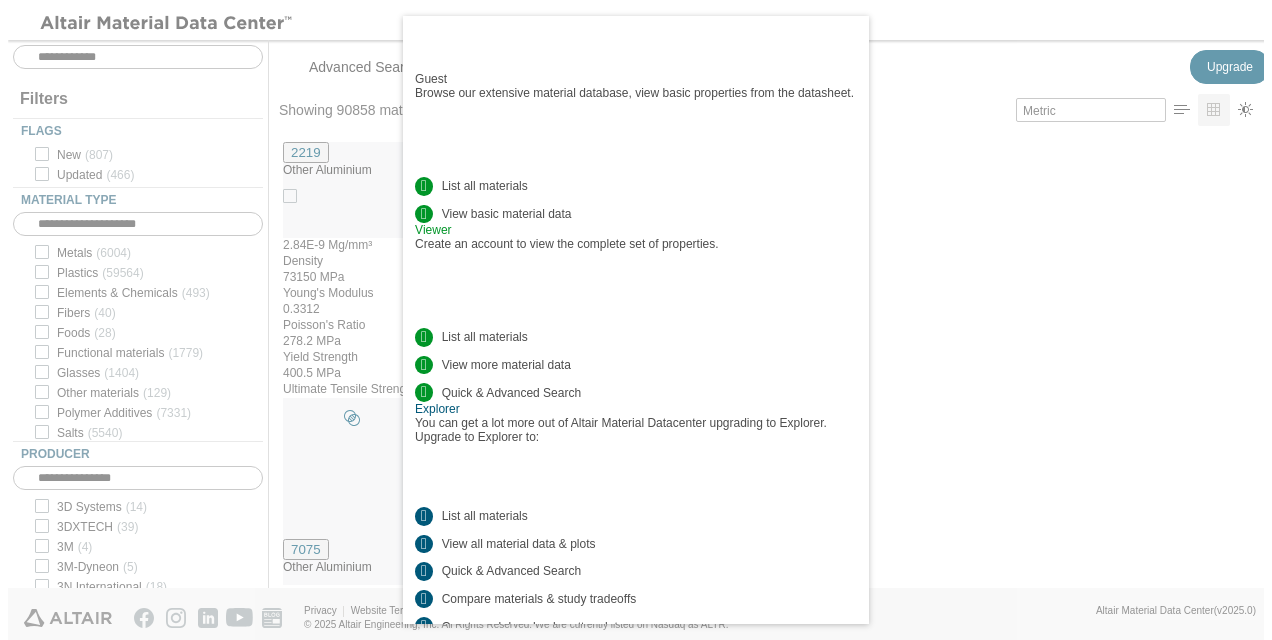 type 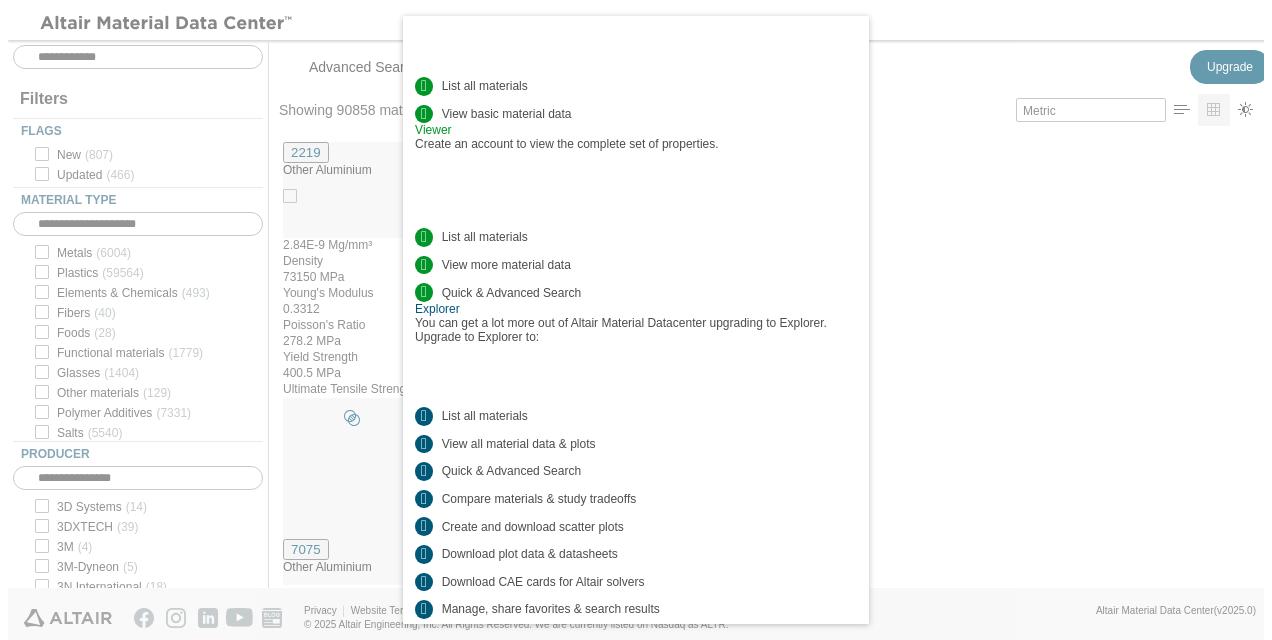 scroll, scrollTop: 102, scrollLeft: 0, axis: vertical 